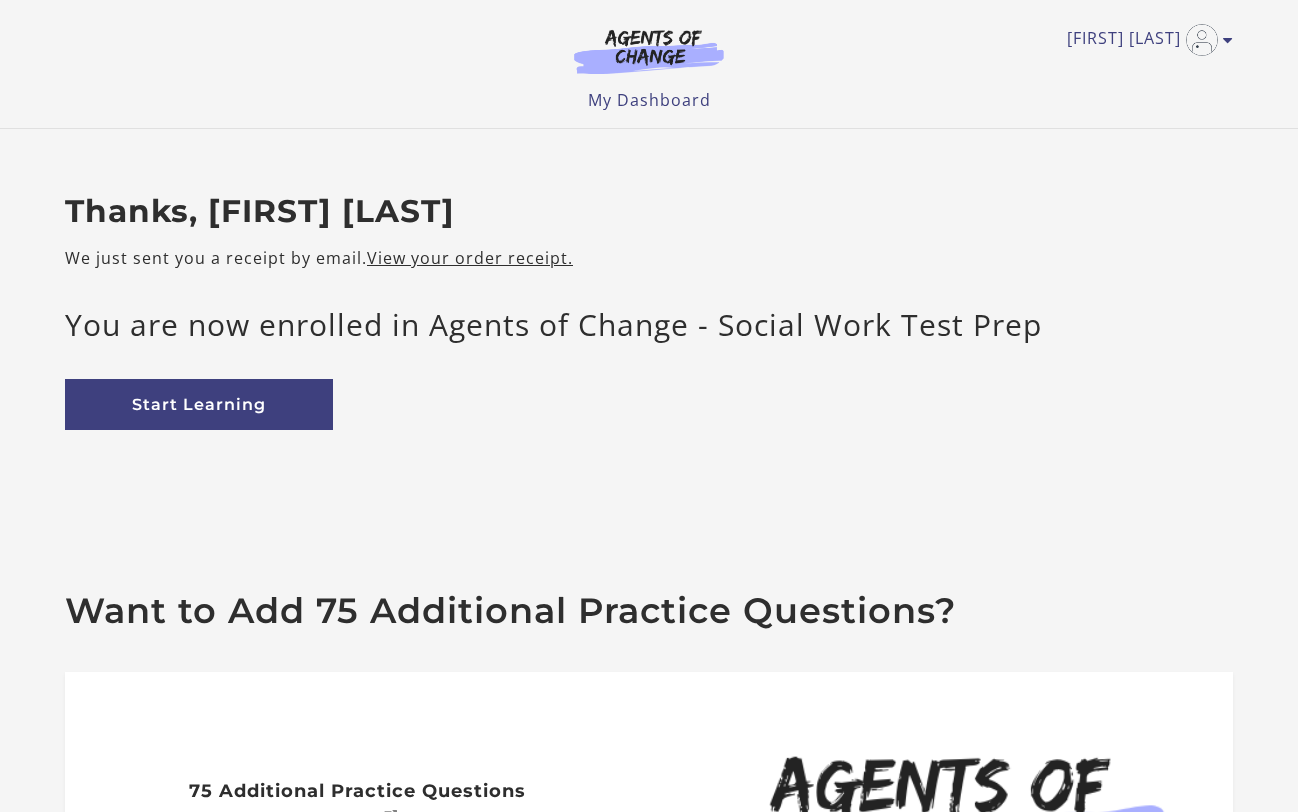 scroll, scrollTop: 0, scrollLeft: 0, axis: both 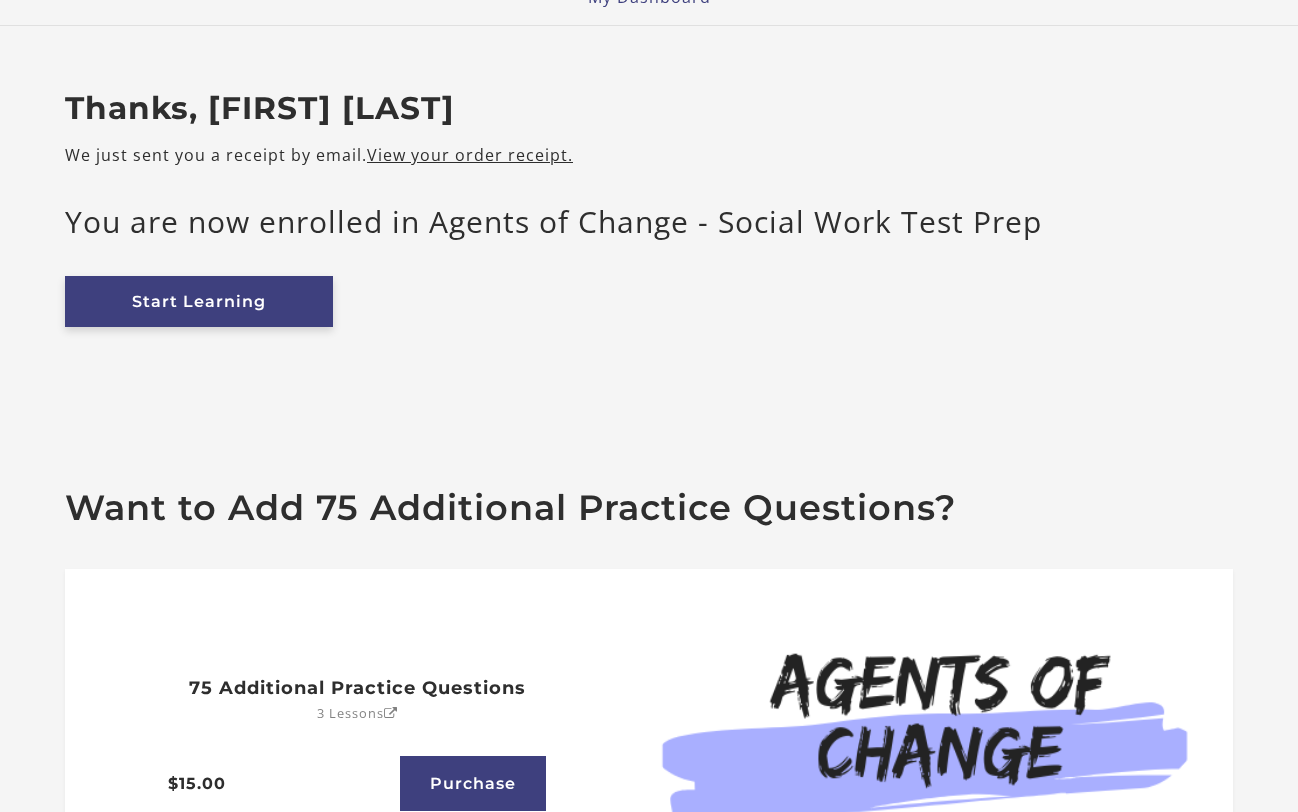 click on "Start Learning" at bounding box center (199, 301) 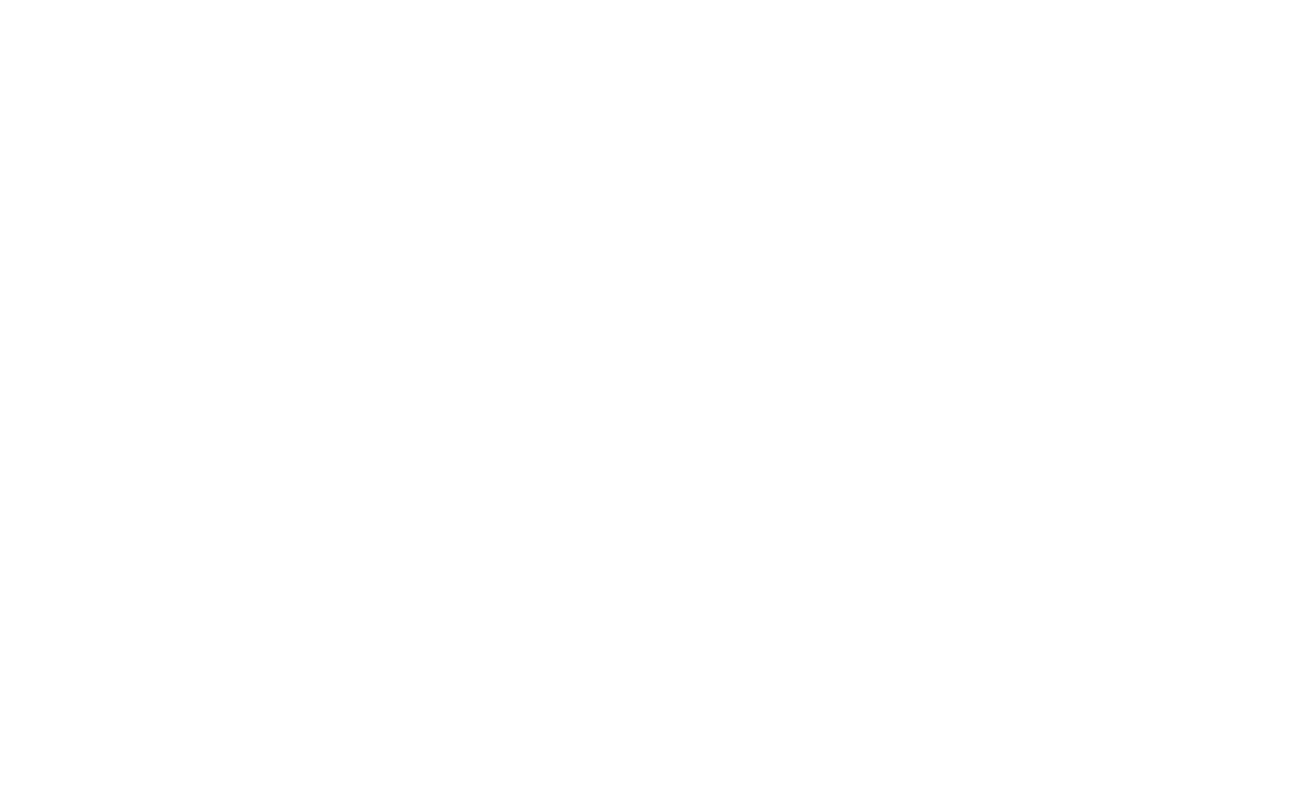 scroll, scrollTop: 0, scrollLeft: 0, axis: both 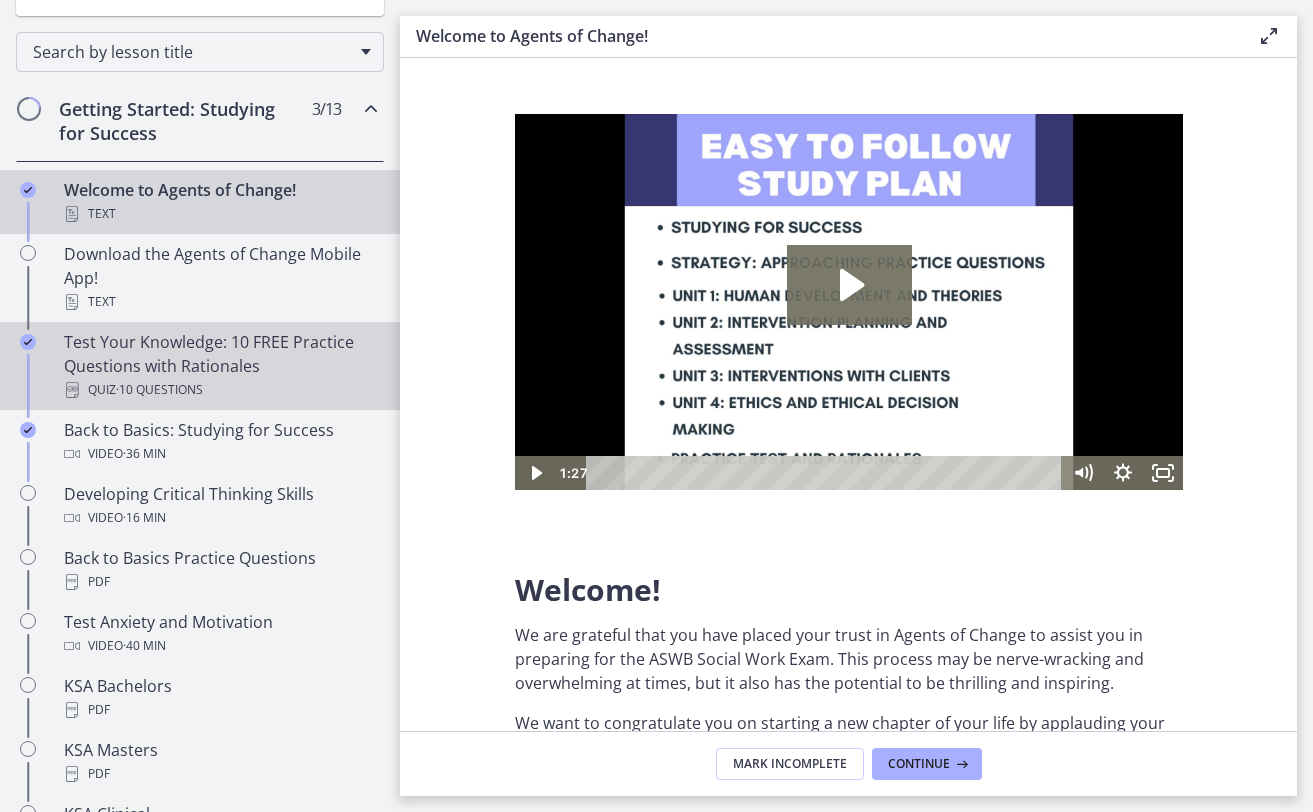 click on "Test Your Knowledge: 10 FREE Practice Questions with Rationales
Quiz
·  10 Questions" at bounding box center [220, 366] 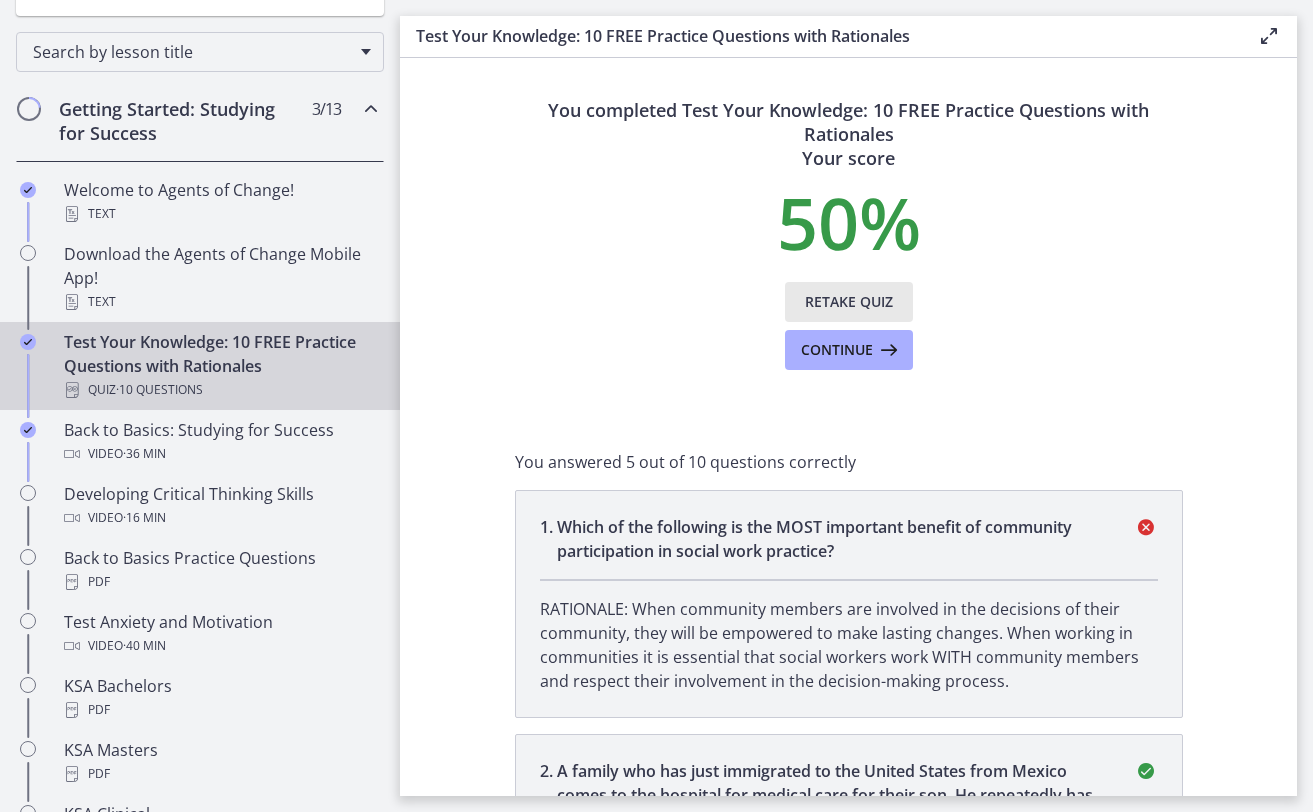 click on "Retake Quiz" at bounding box center [849, 302] 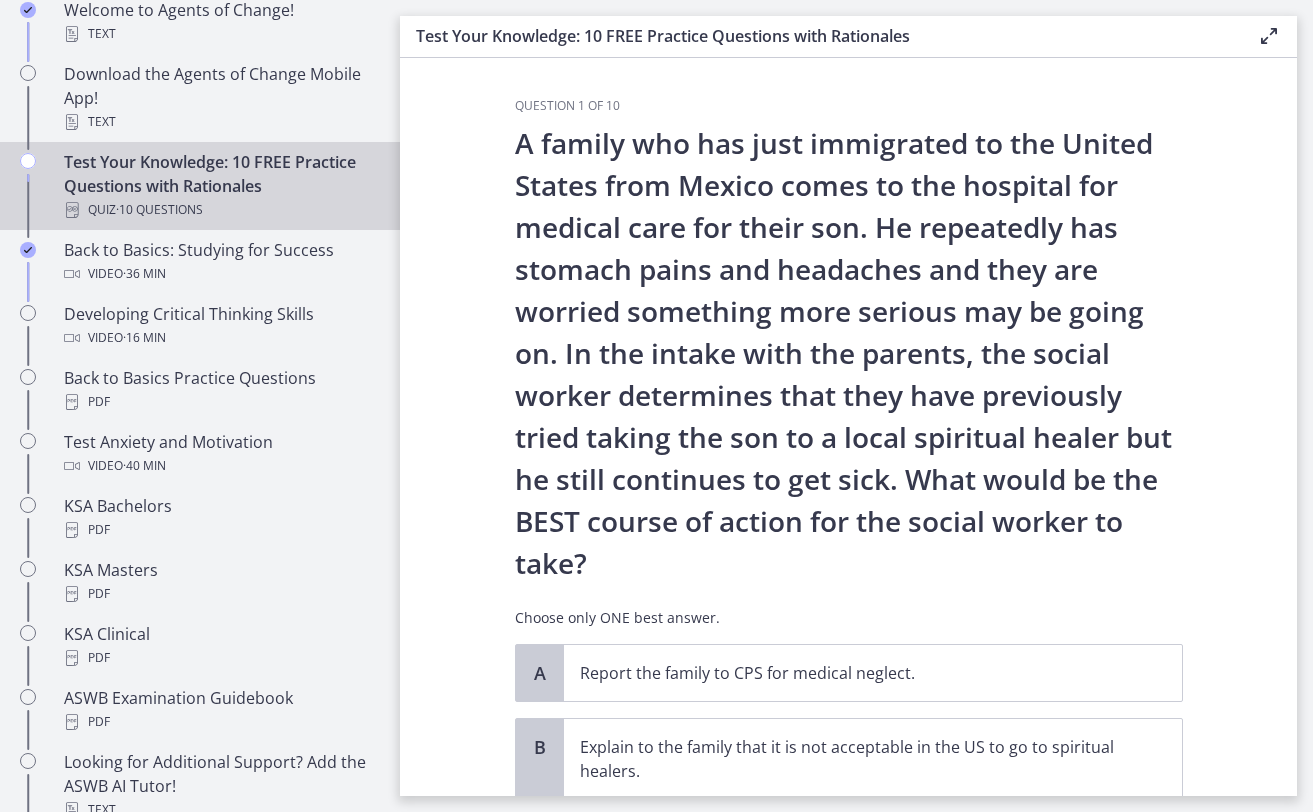 scroll, scrollTop: 440, scrollLeft: 0, axis: vertical 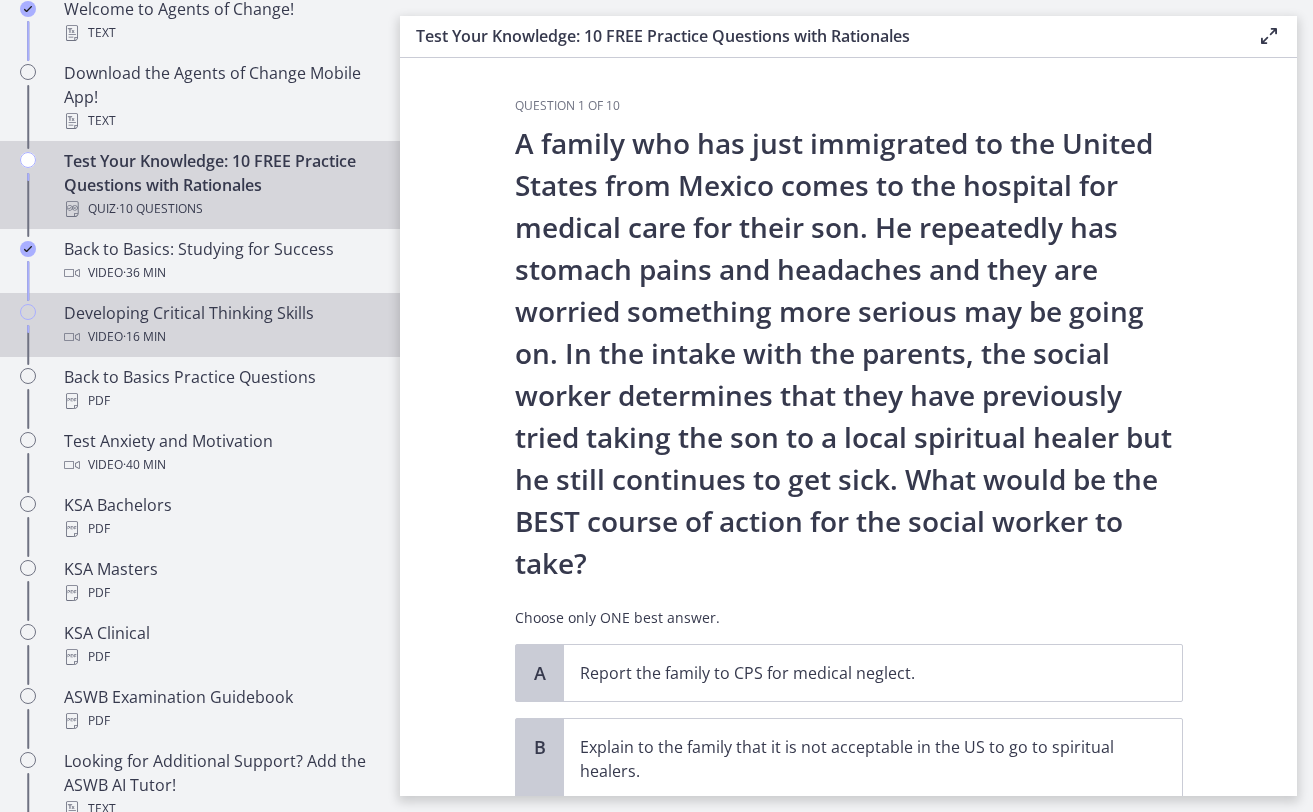 click on "Developing Critical Thinking Skills
Video
·  16 min" at bounding box center [220, 325] 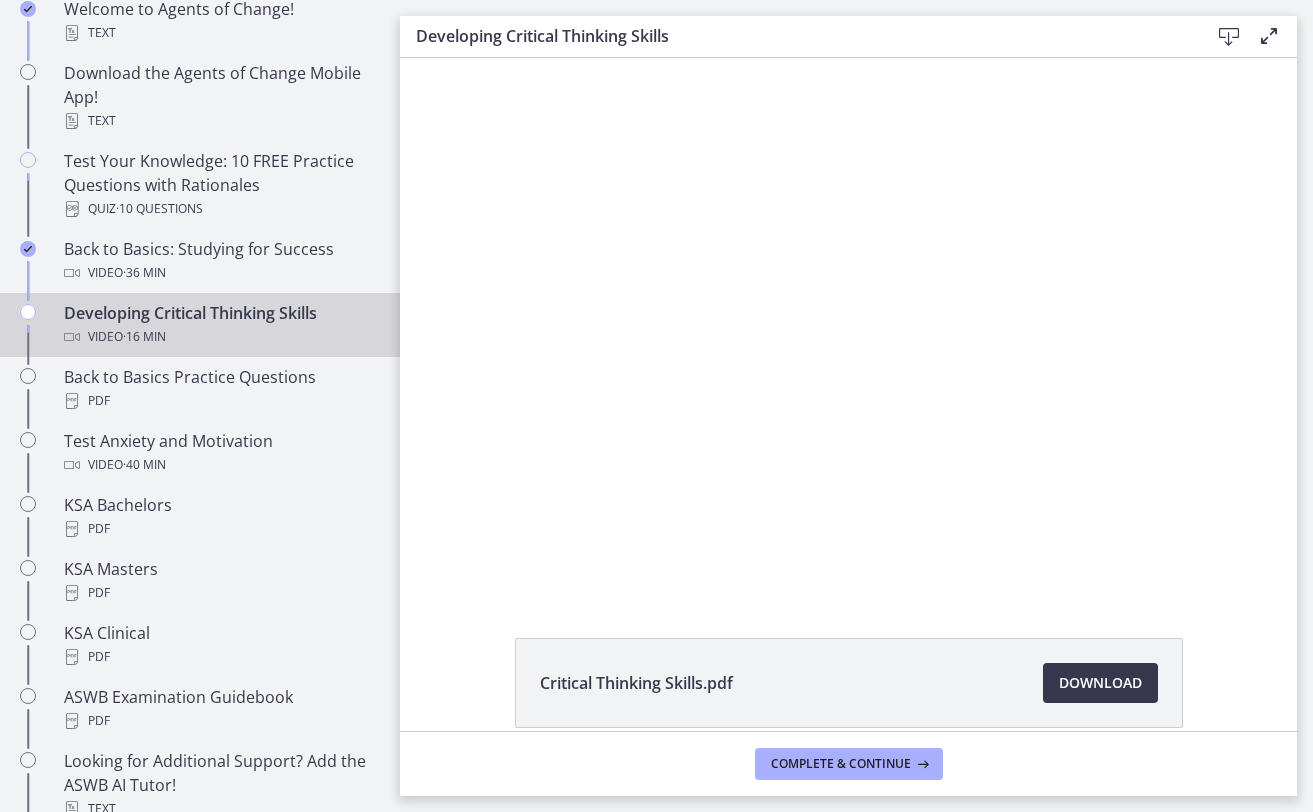 scroll, scrollTop: 0, scrollLeft: 0, axis: both 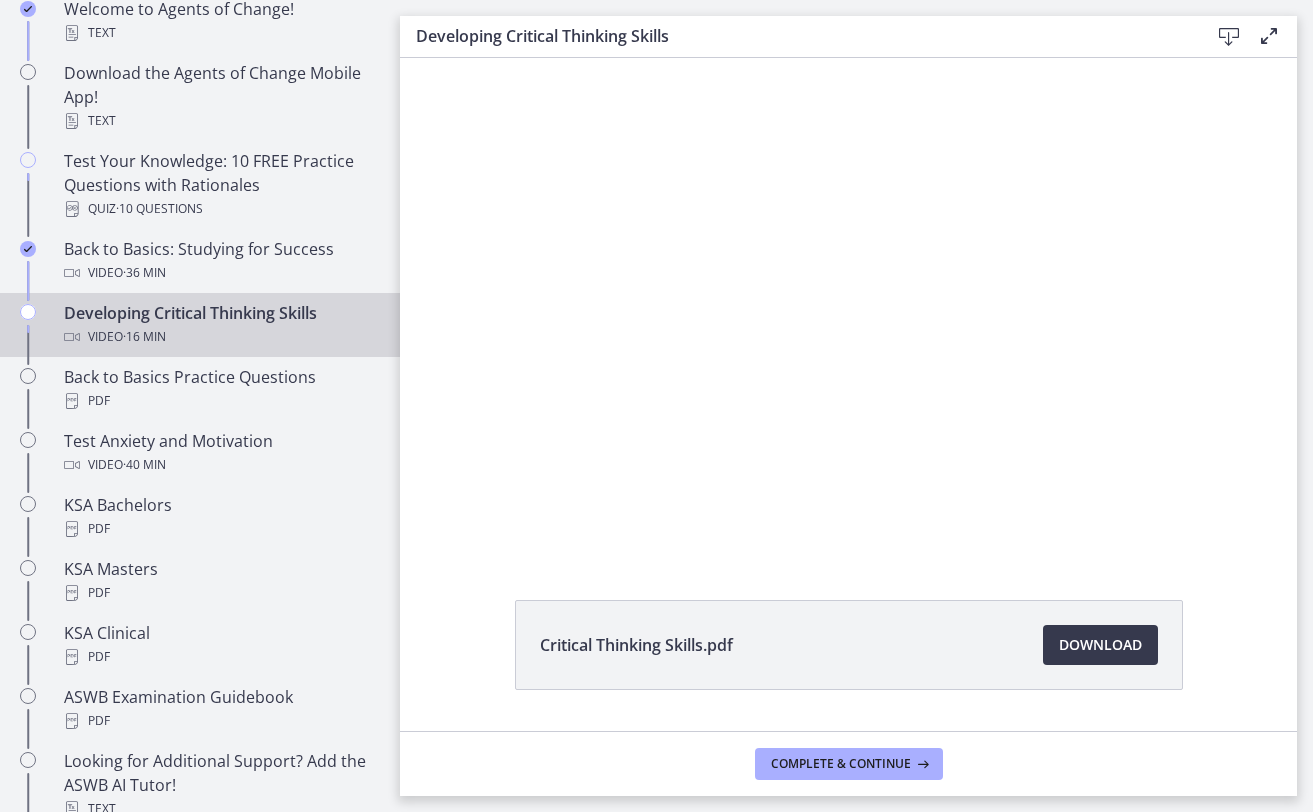 click at bounding box center [849, 306] 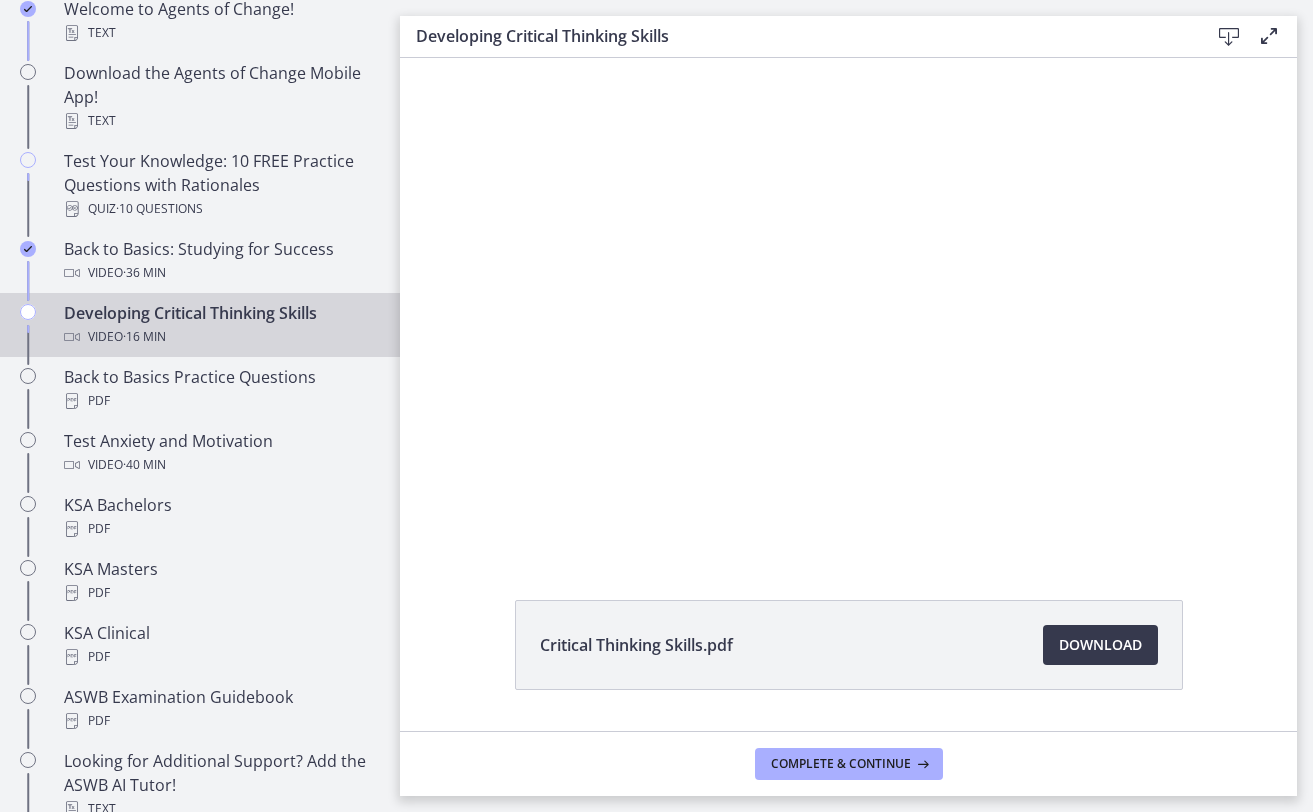 drag, startPoint x: 317, startPoint y: 208, endPoint x: 243, endPoint y: 293, distance: 112.698715 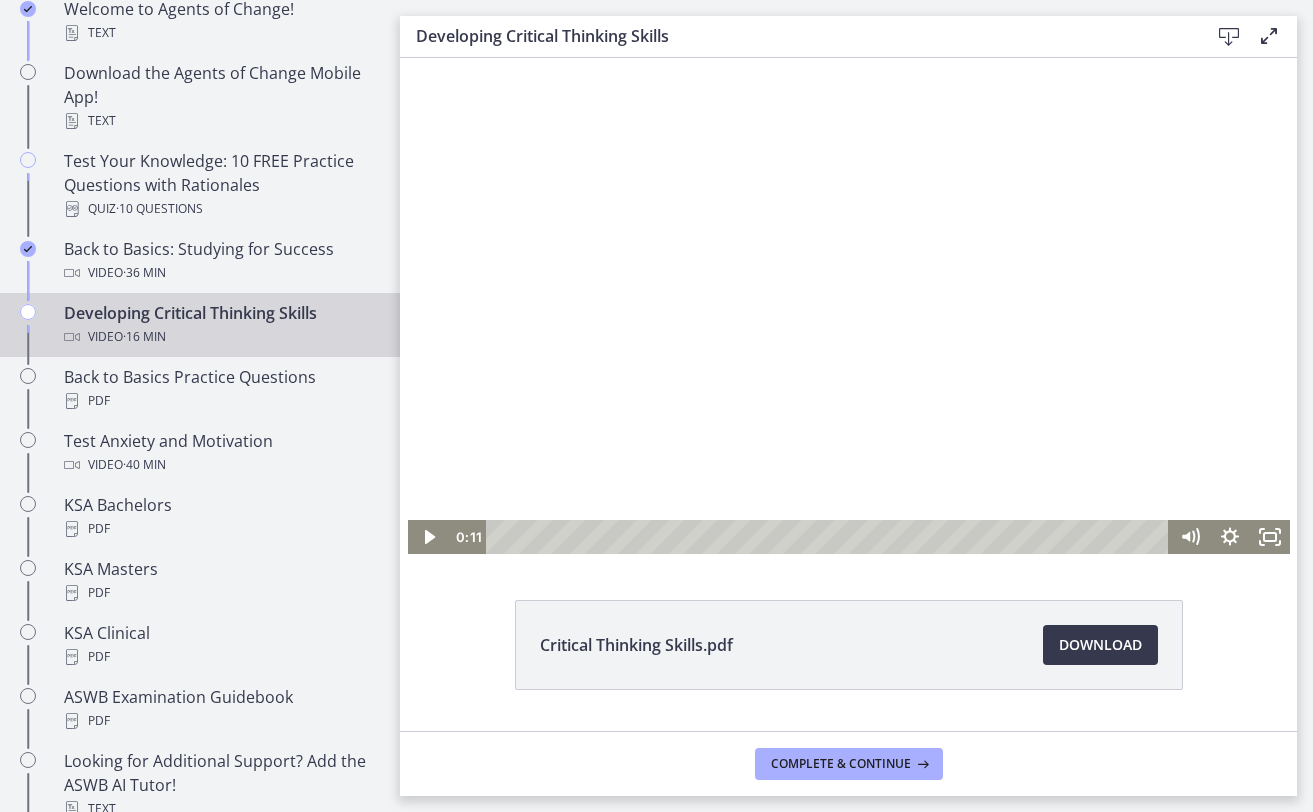 click at bounding box center [849, 306] 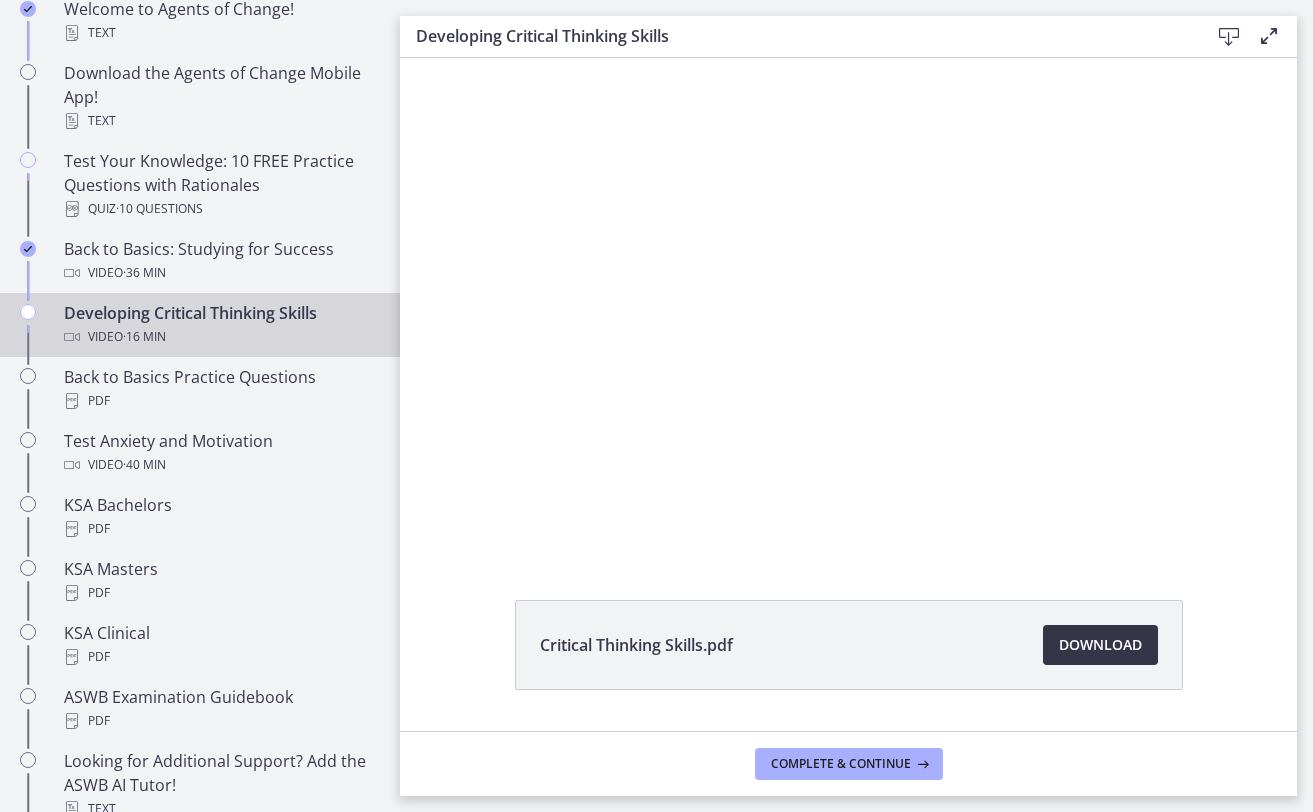click on "Download
Opens in a new window" at bounding box center [1100, 645] 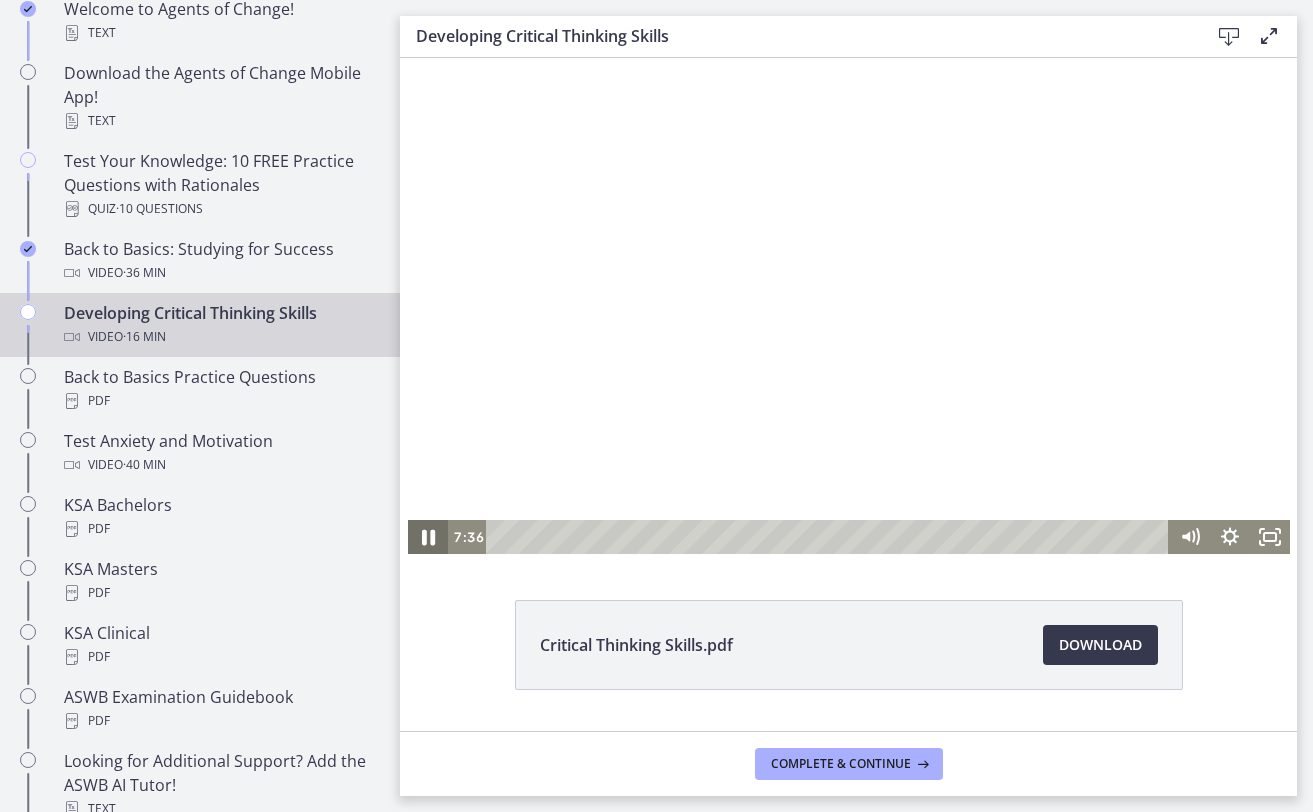 click 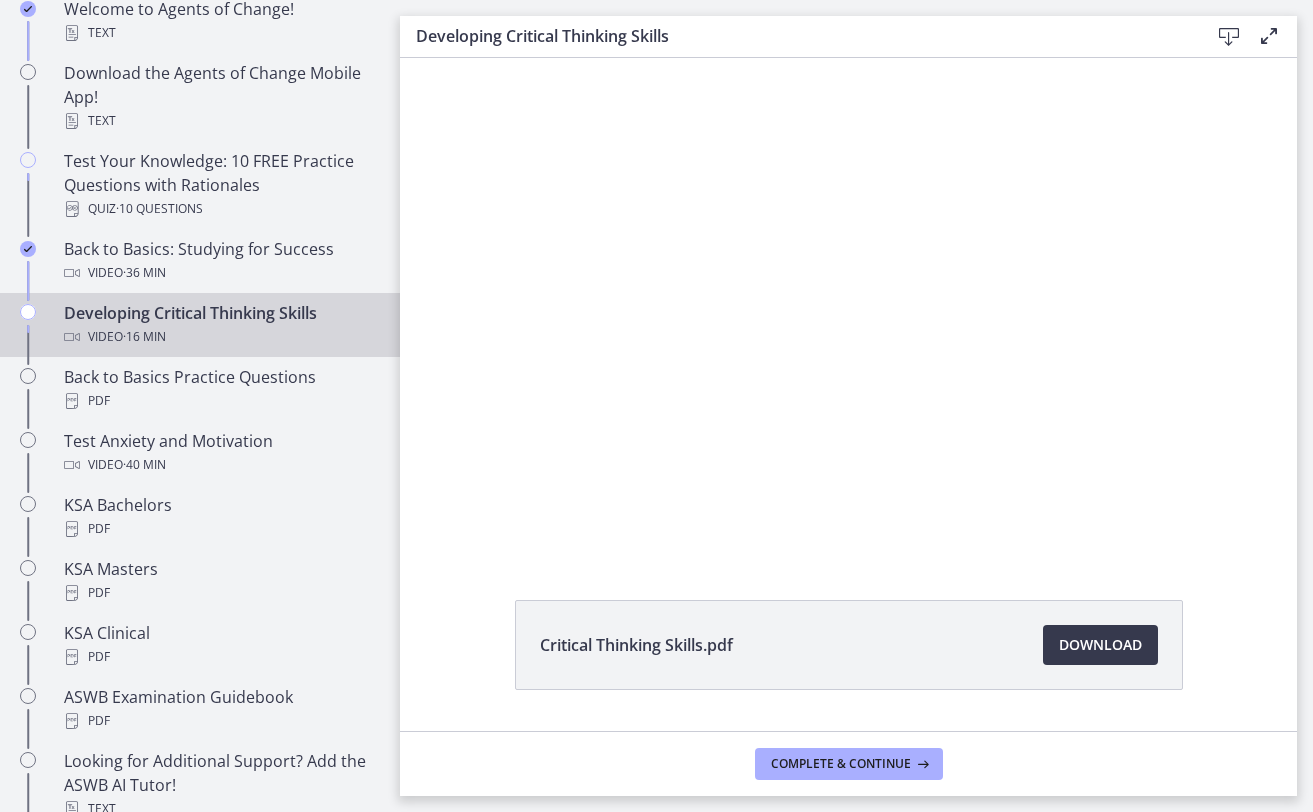 click 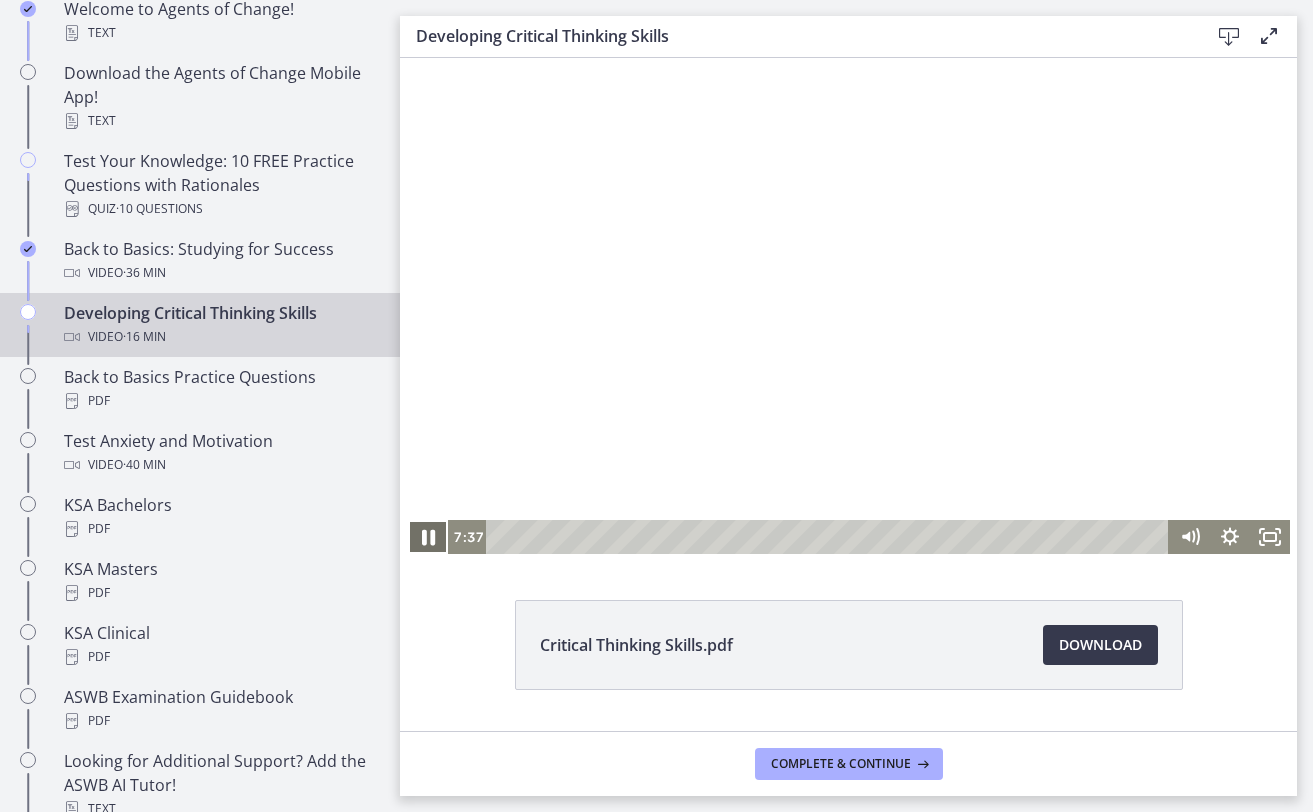 click 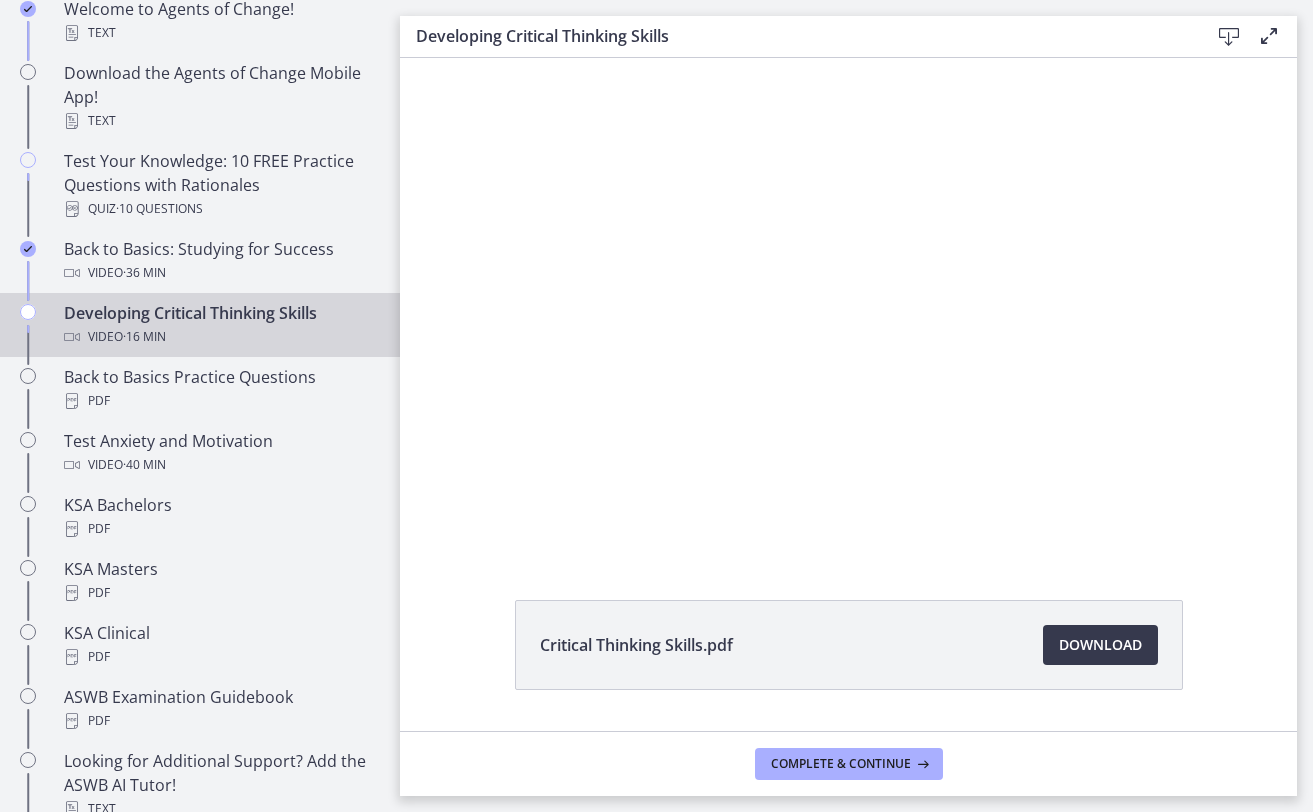 click at bounding box center [849, 306] 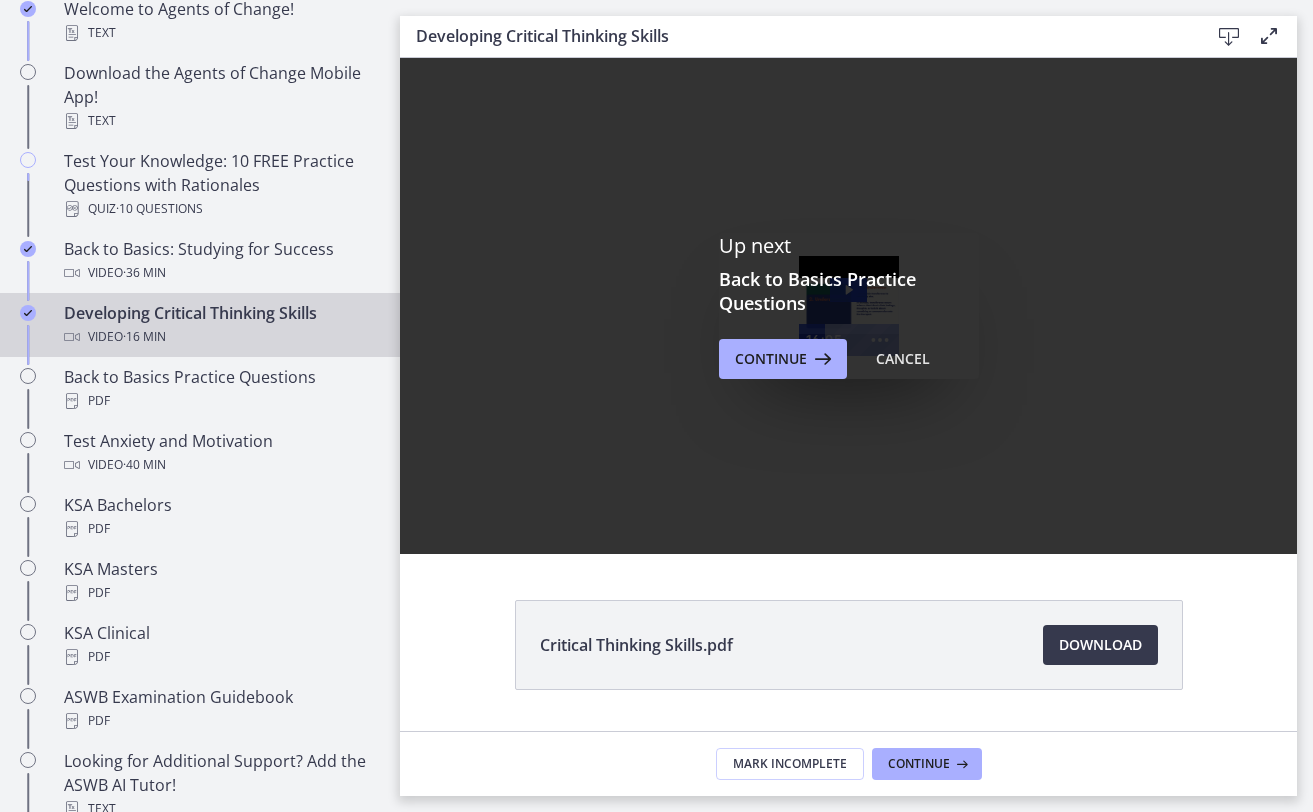 scroll, scrollTop: 0, scrollLeft: 0, axis: both 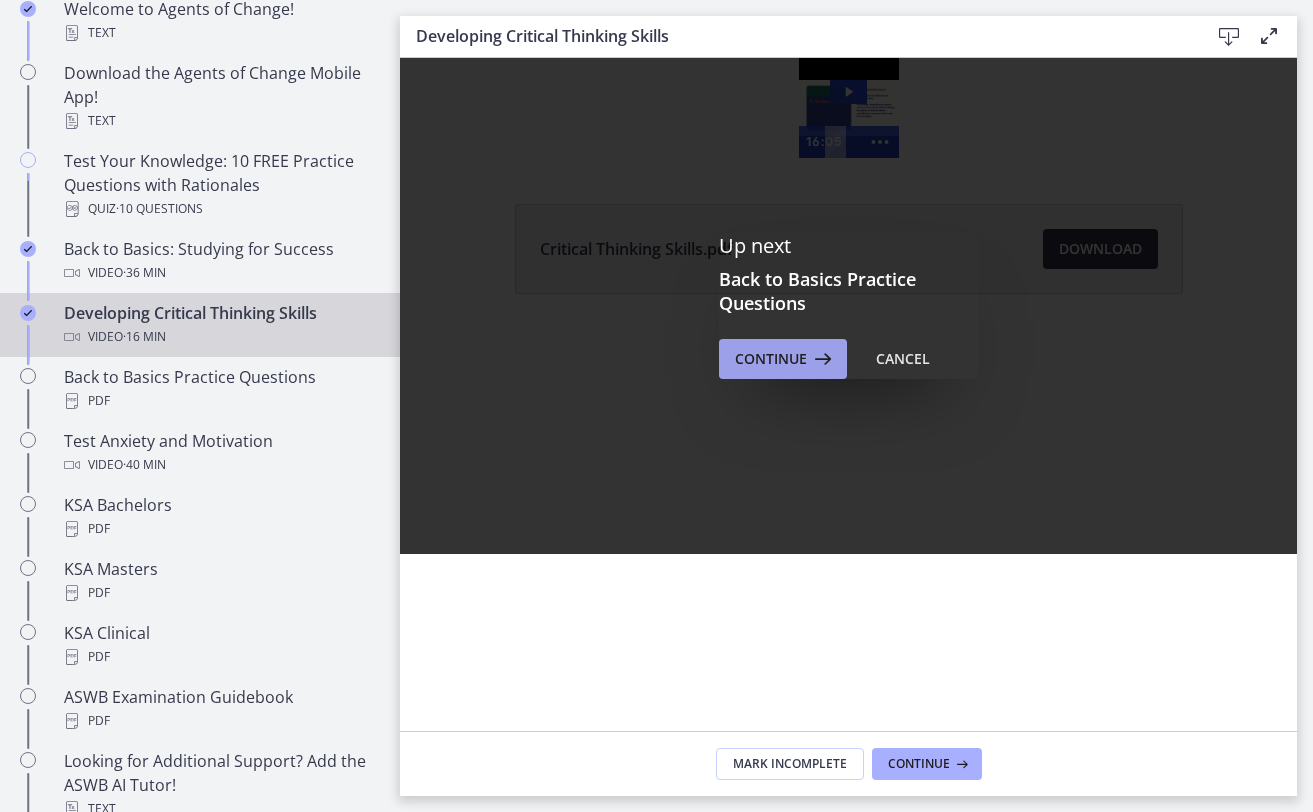 click on "Continue" at bounding box center (771, 359) 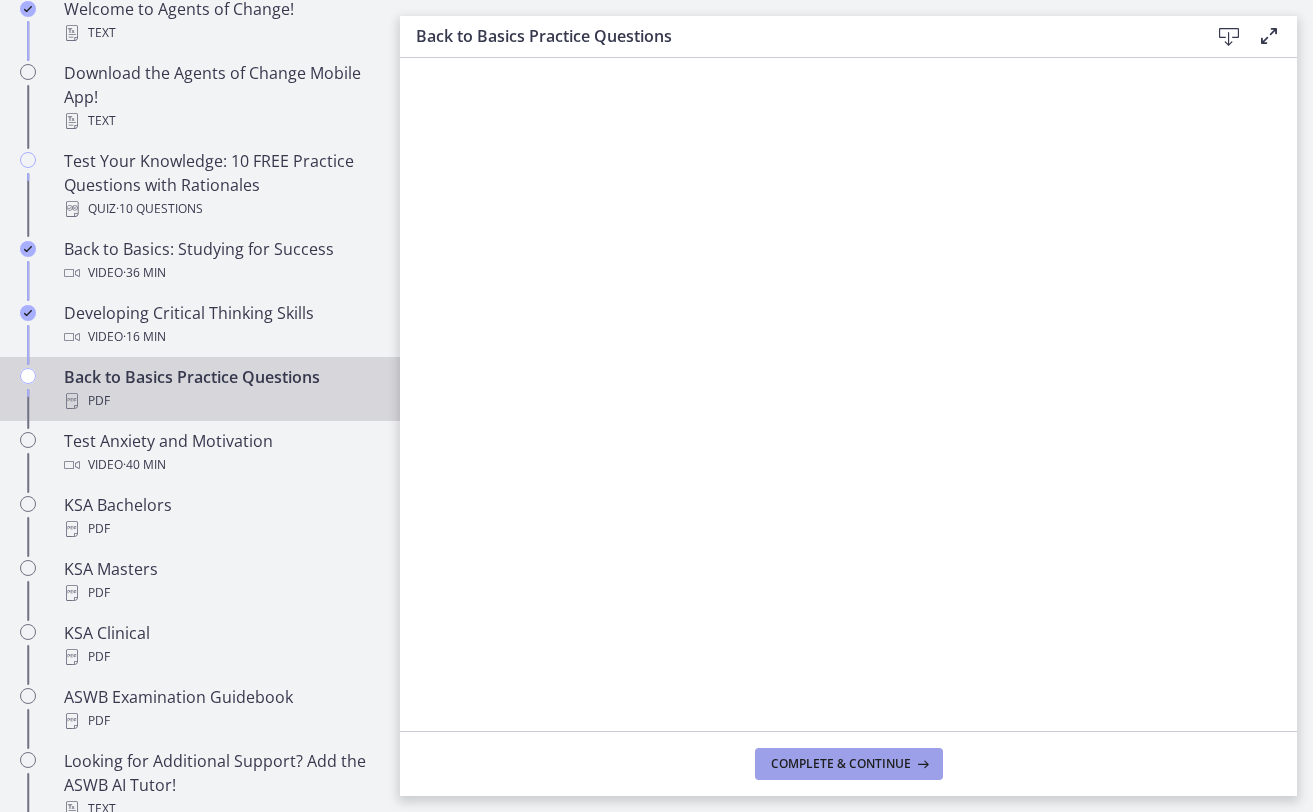 click on "Complete & continue" at bounding box center (841, 764) 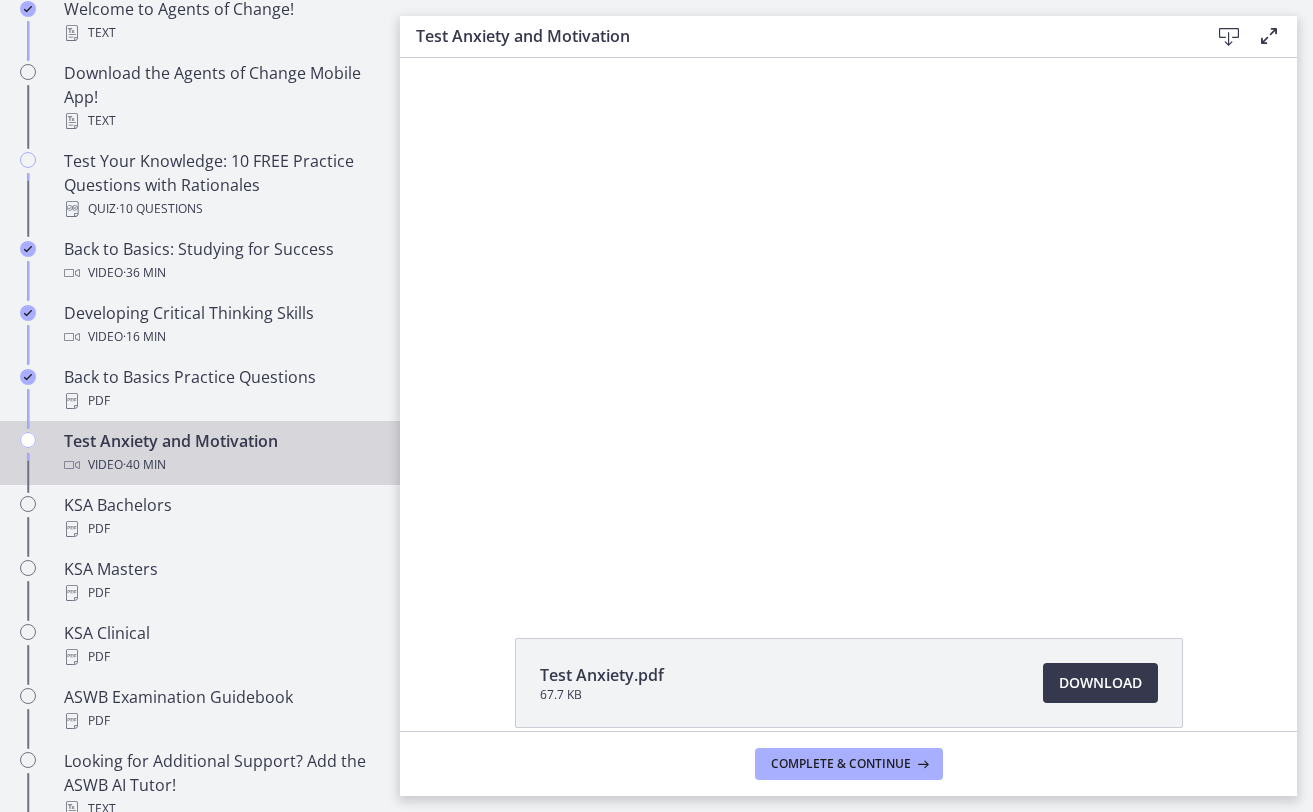 scroll, scrollTop: 0, scrollLeft: 0, axis: both 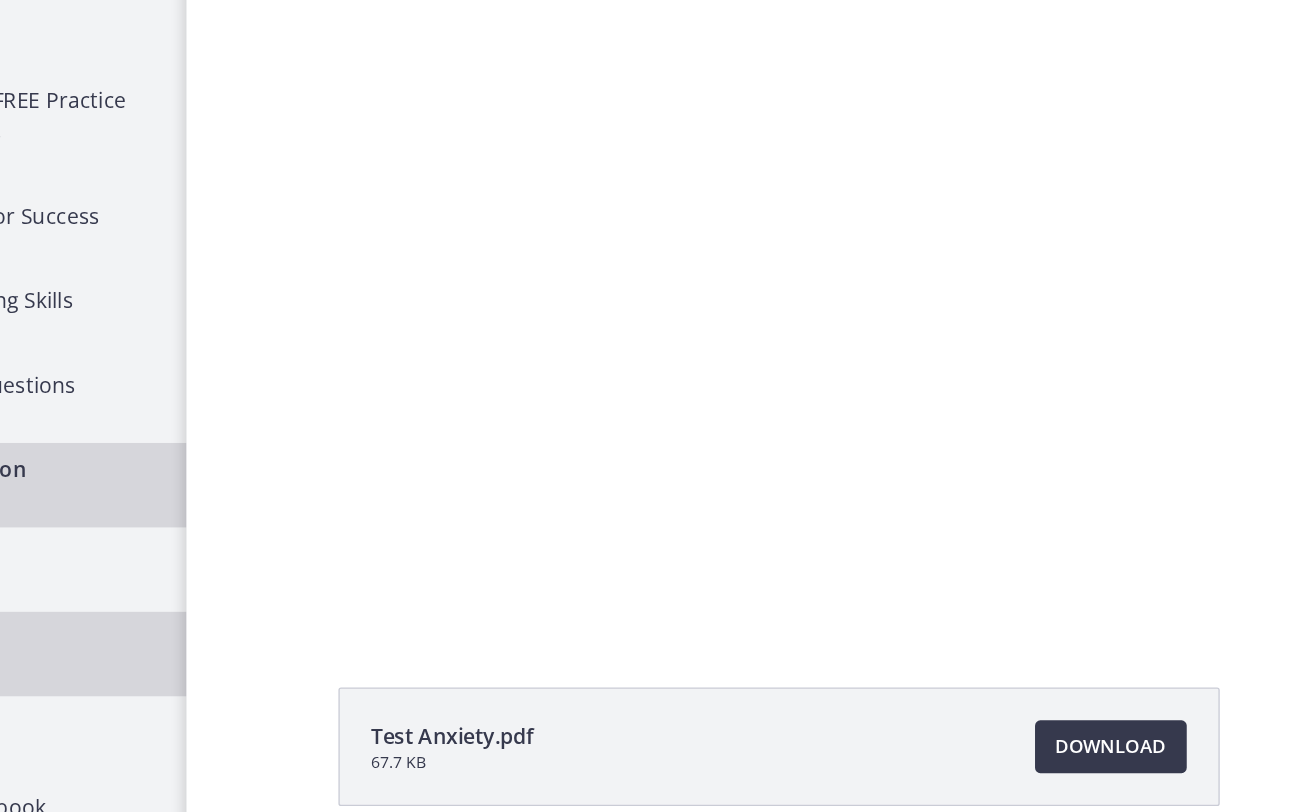 click on "PDF" at bounding box center (220, 593) 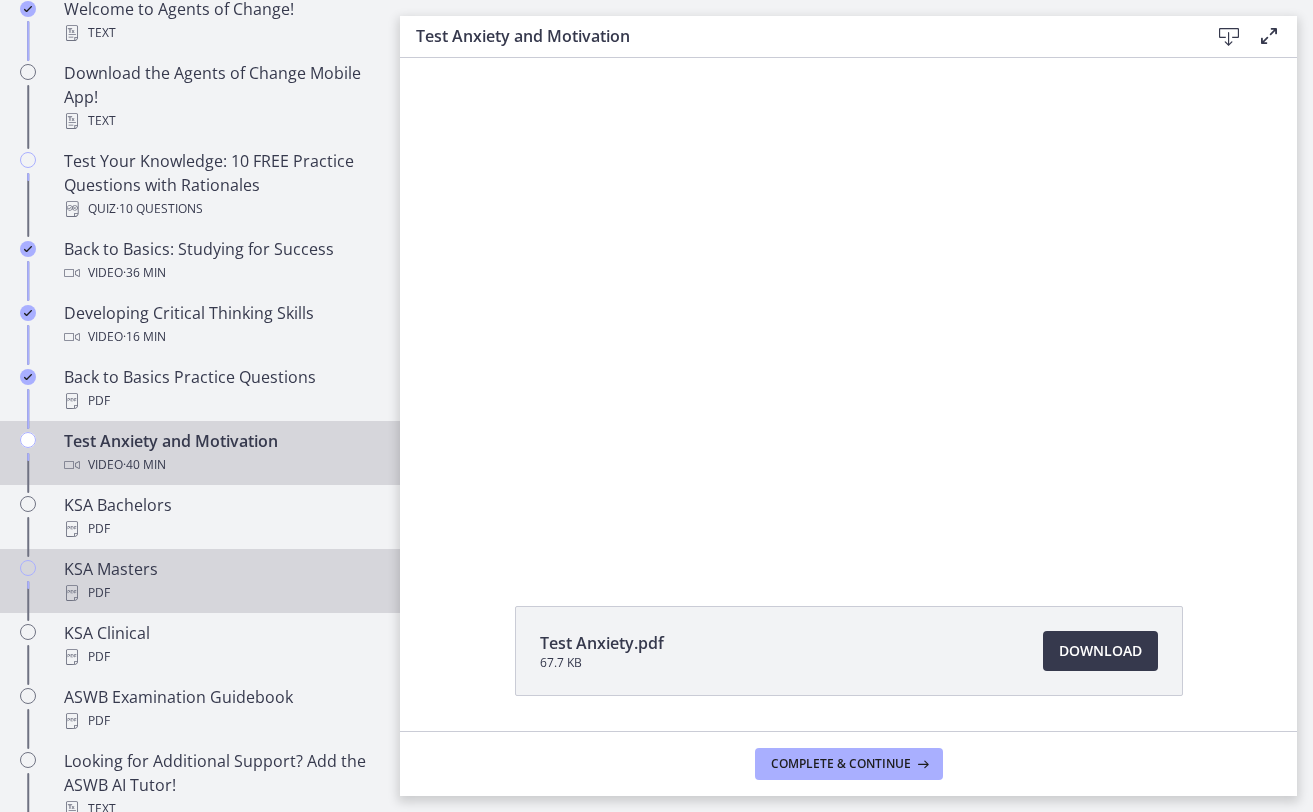 scroll, scrollTop: 5, scrollLeft: 0, axis: vertical 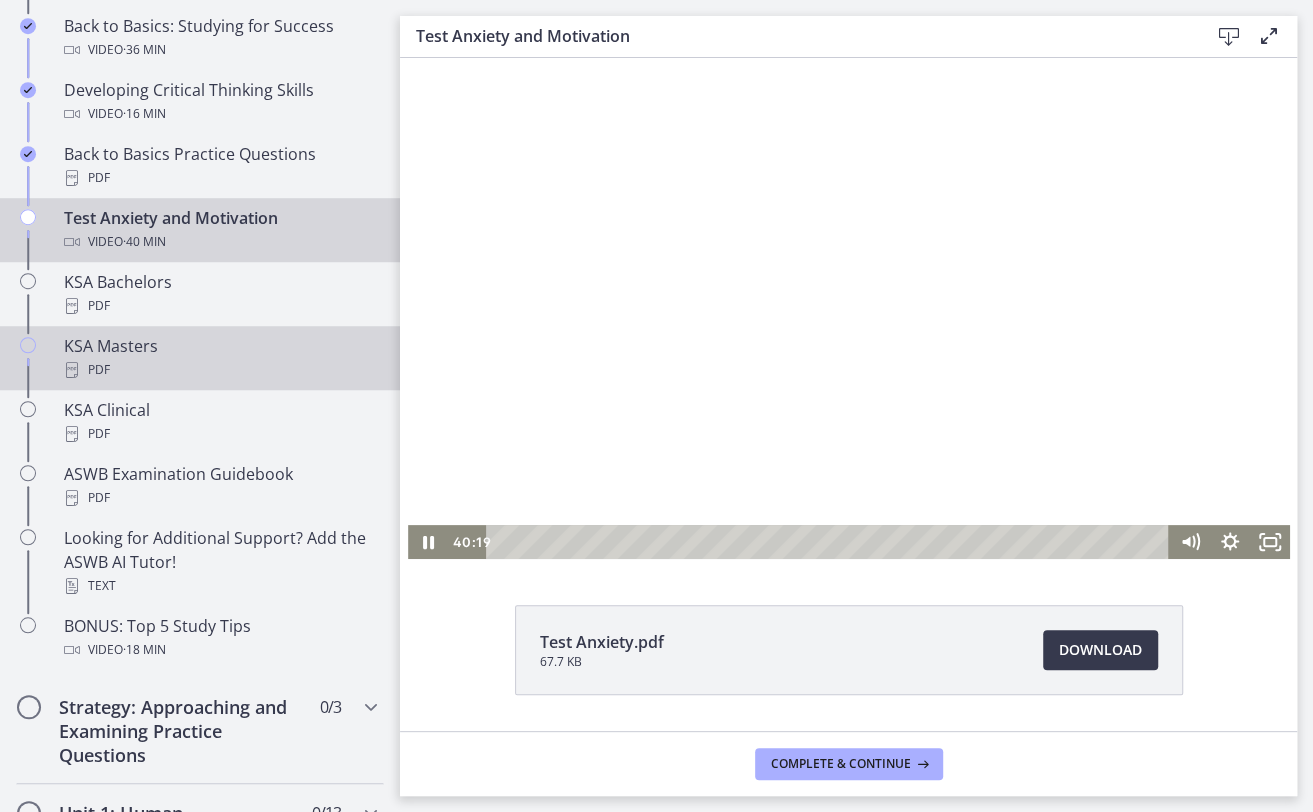 click on "KSA Masters
PDF" at bounding box center [220, 358] 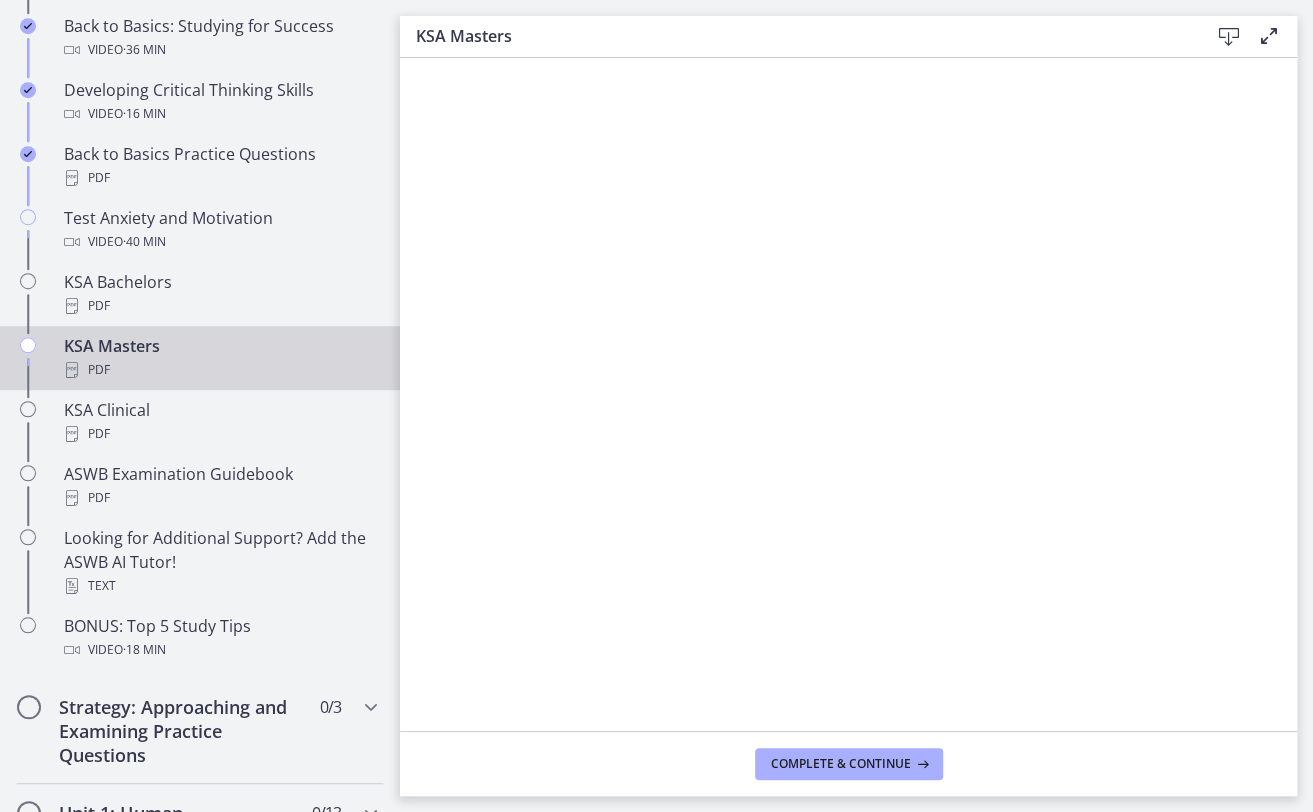 scroll, scrollTop: 0, scrollLeft: 0, axis: both 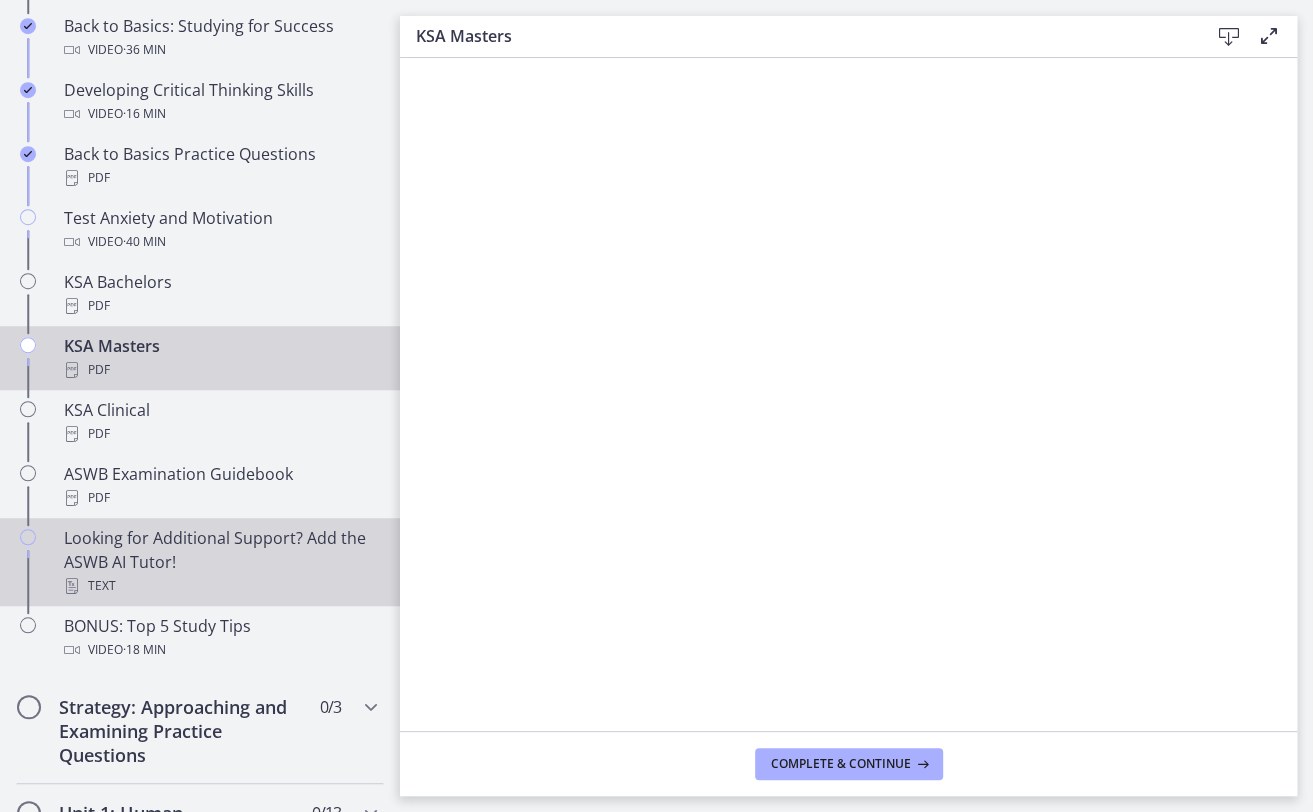 click on "Looking for Additional Support? Add the ASWB AI Tutor!
Text" at bounding box center [220, 562] 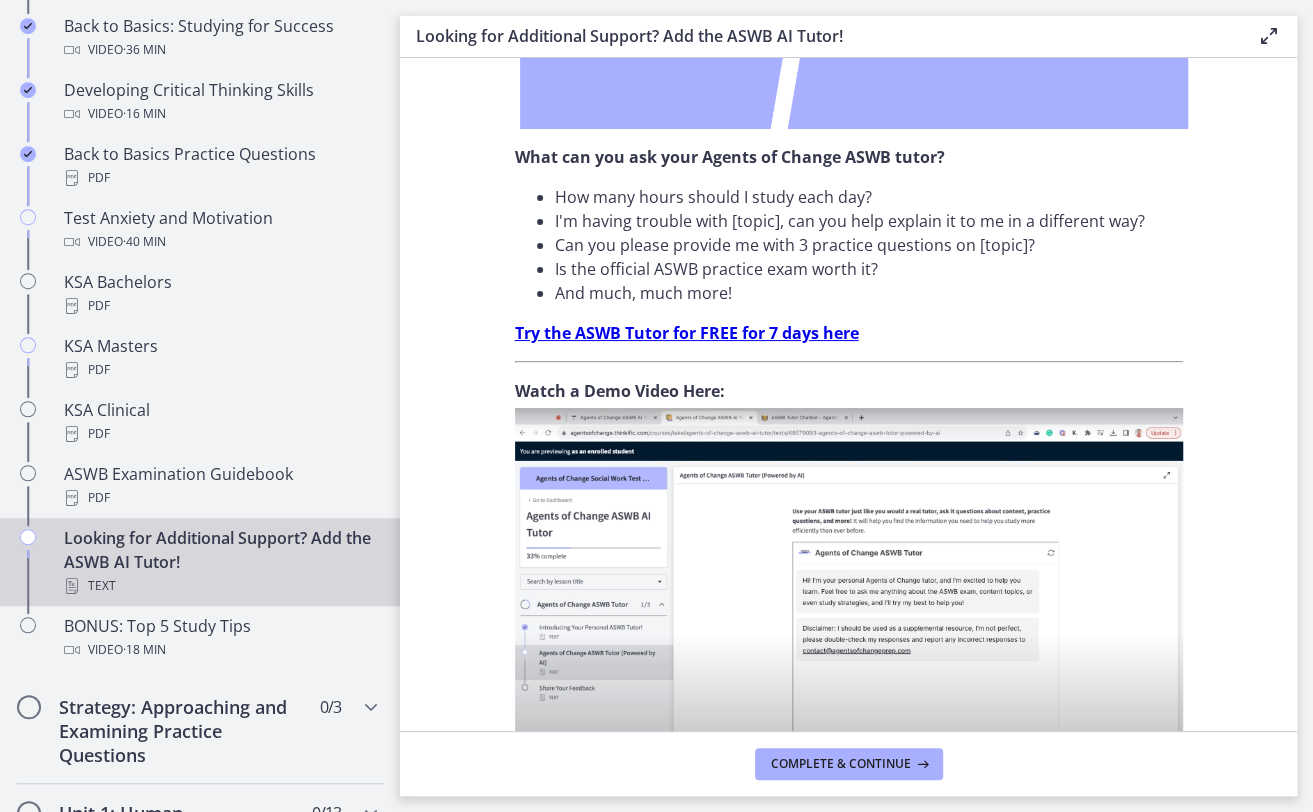 scroll, scrollTop: 551, scrollLeft: 0, axis: vertical 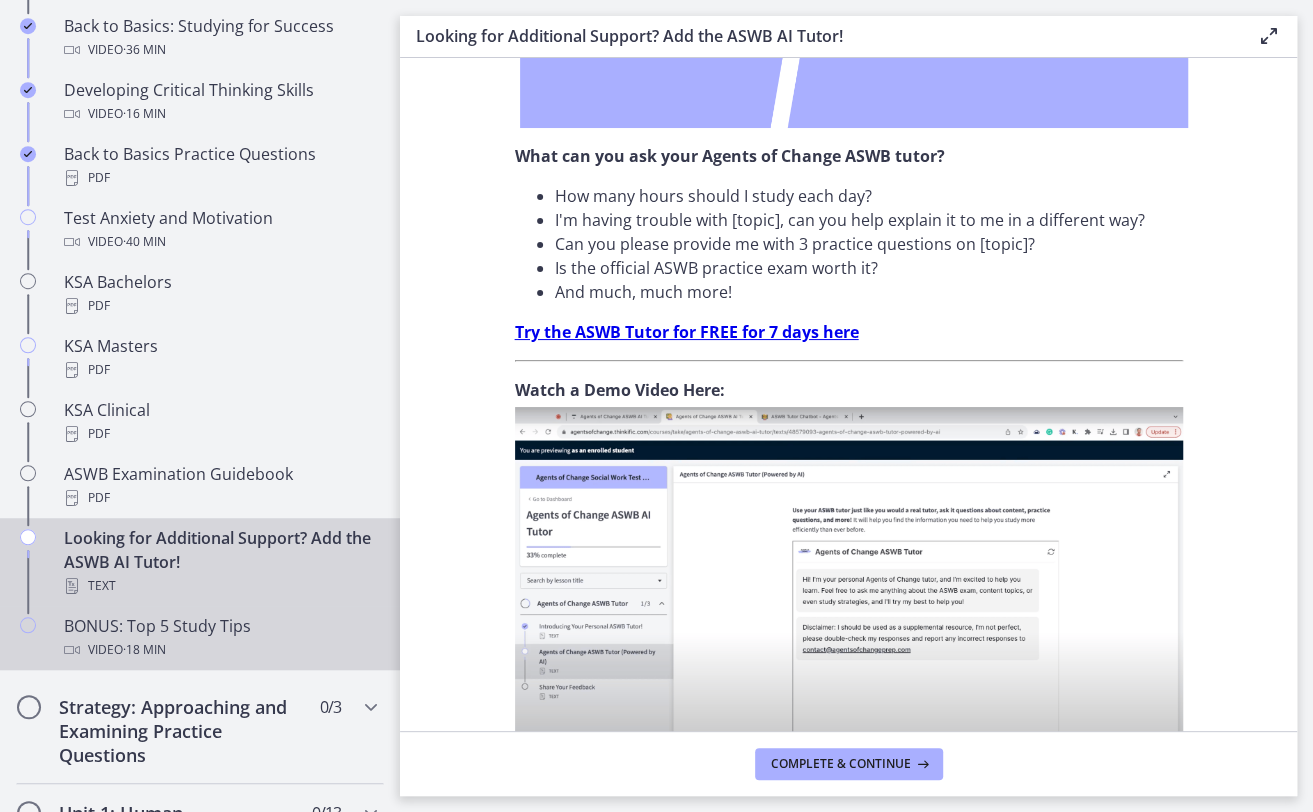 click on "BONUS: Top 5 Study Tips
Video
·  18 min" at bounding box center (220, 638) 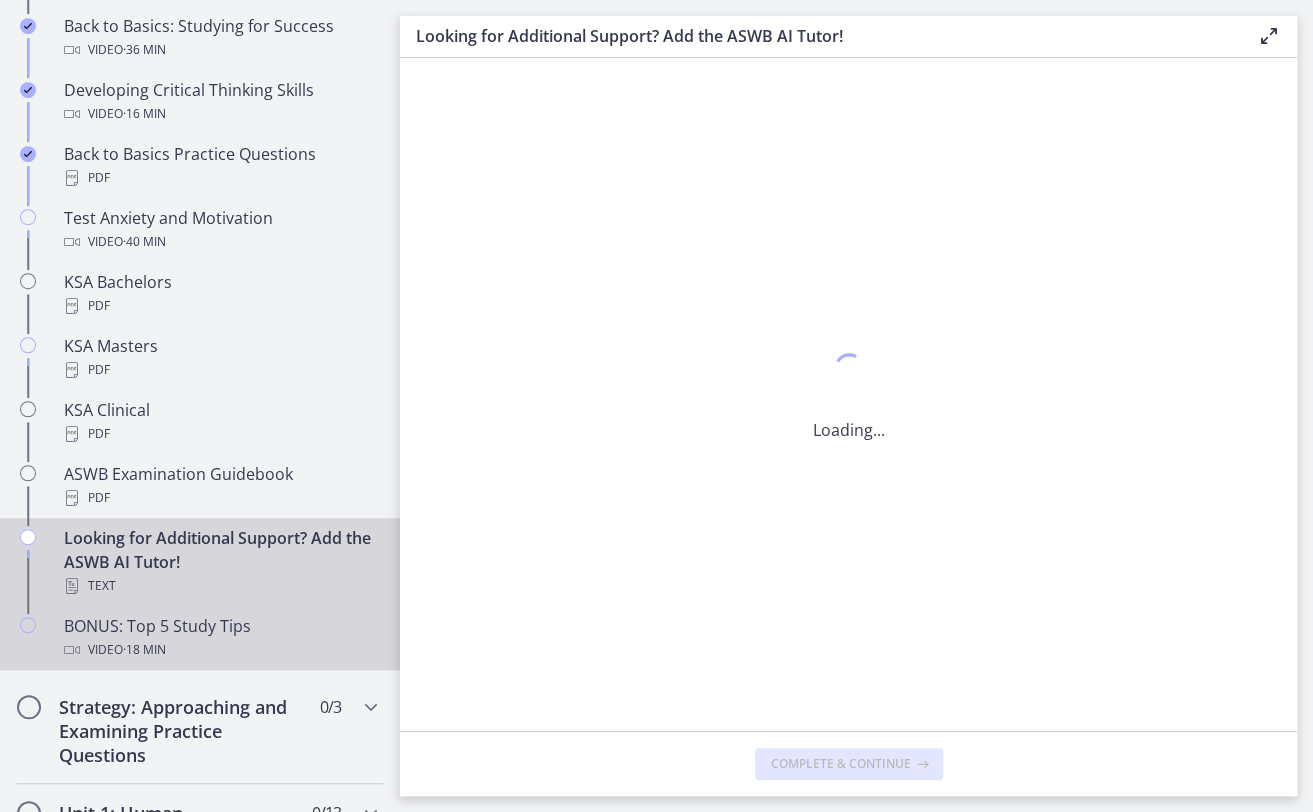scroll, scrollTop: 0, scrollLeft: 0, axis: both 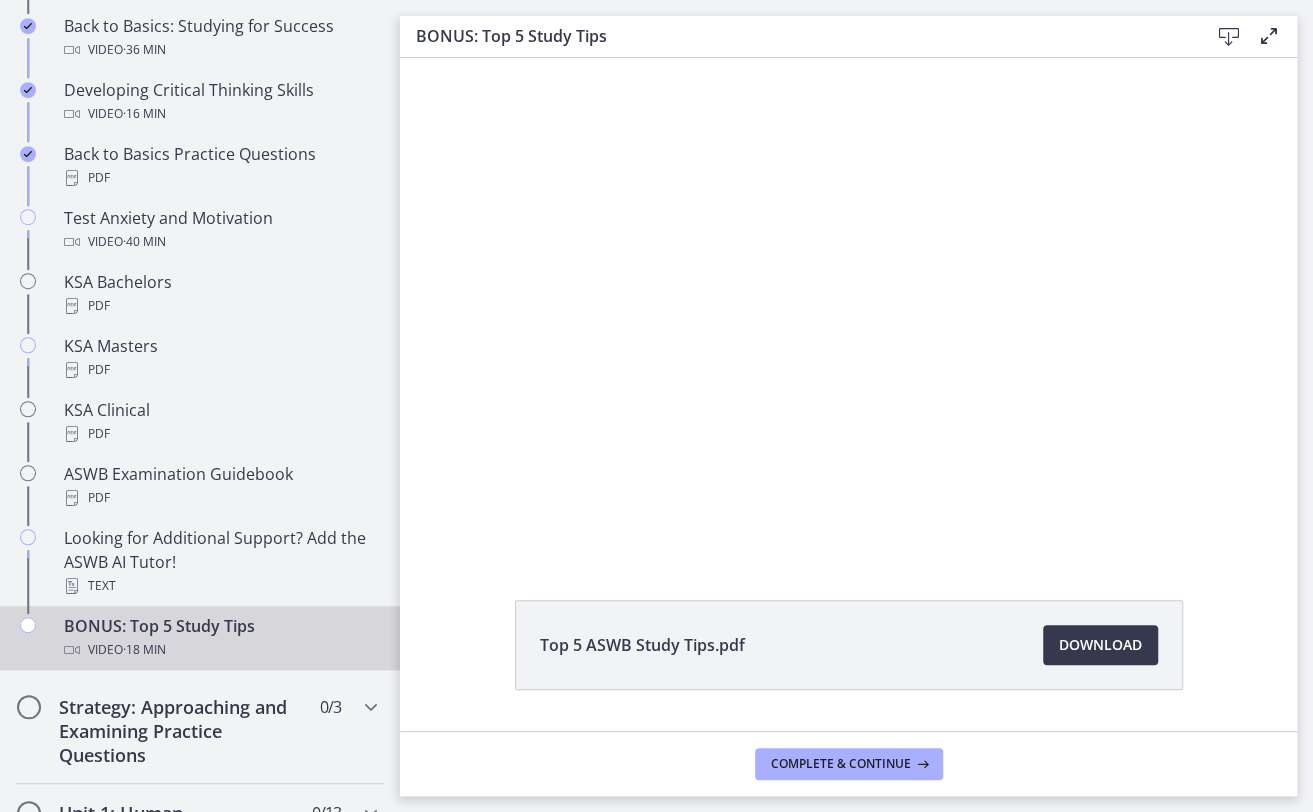 click on "Top 5 ASWB Study Tips.pdf
Download
Opens in a new window" at bounding box center [849, 693] 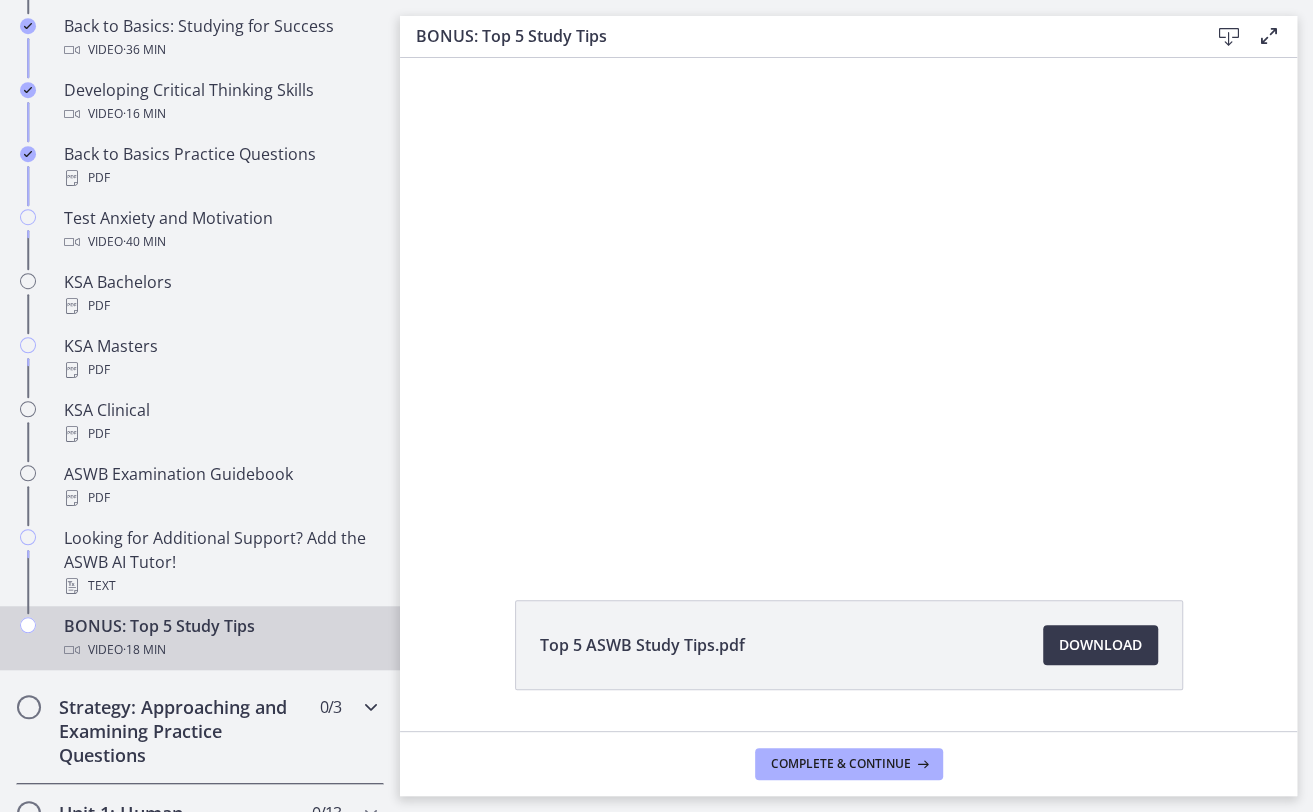 click on "Strategy: Approaching and Examining Practice Questions" at bounding box center [181, 731] 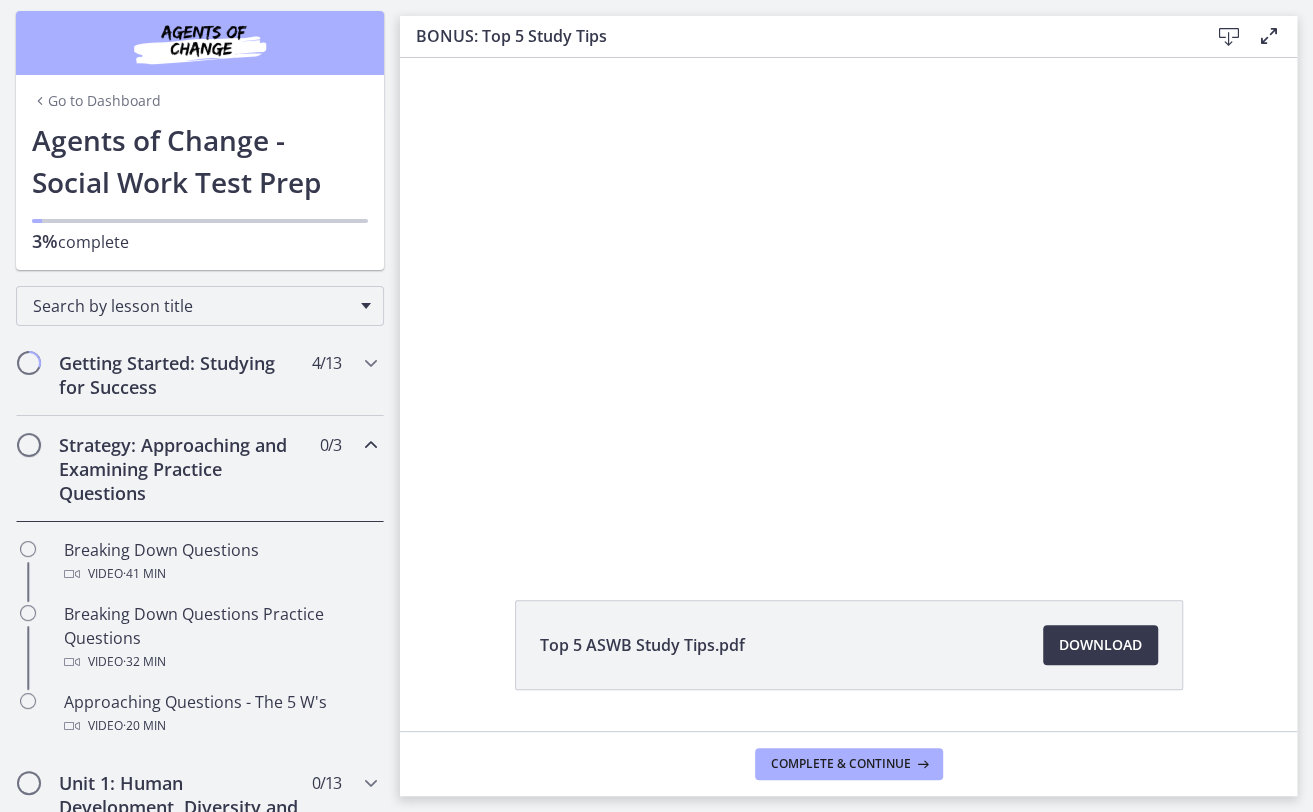 scroll, scrollTop: 0, scrollLeft: 0, axis: both 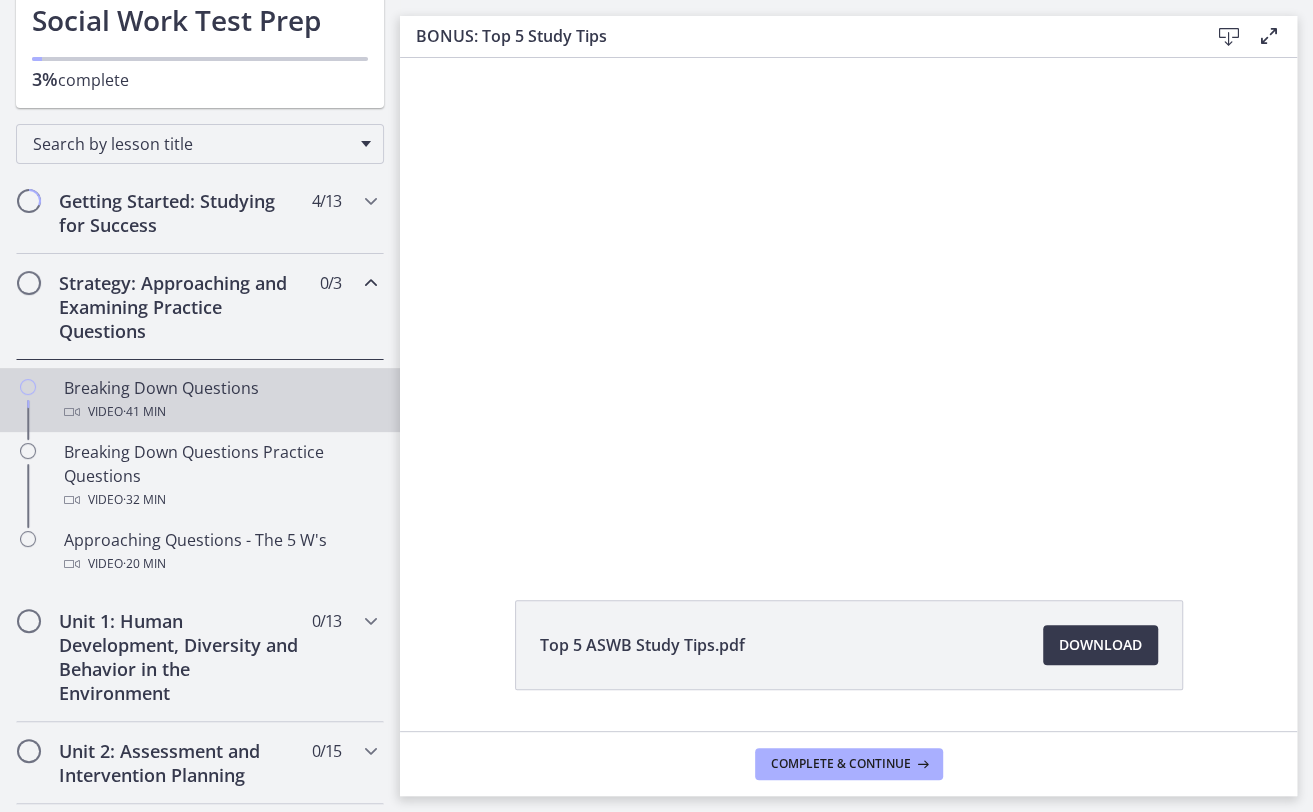 click on "Breaking Down Questions
Video
·  41 min" at bounding box center [220, 400] 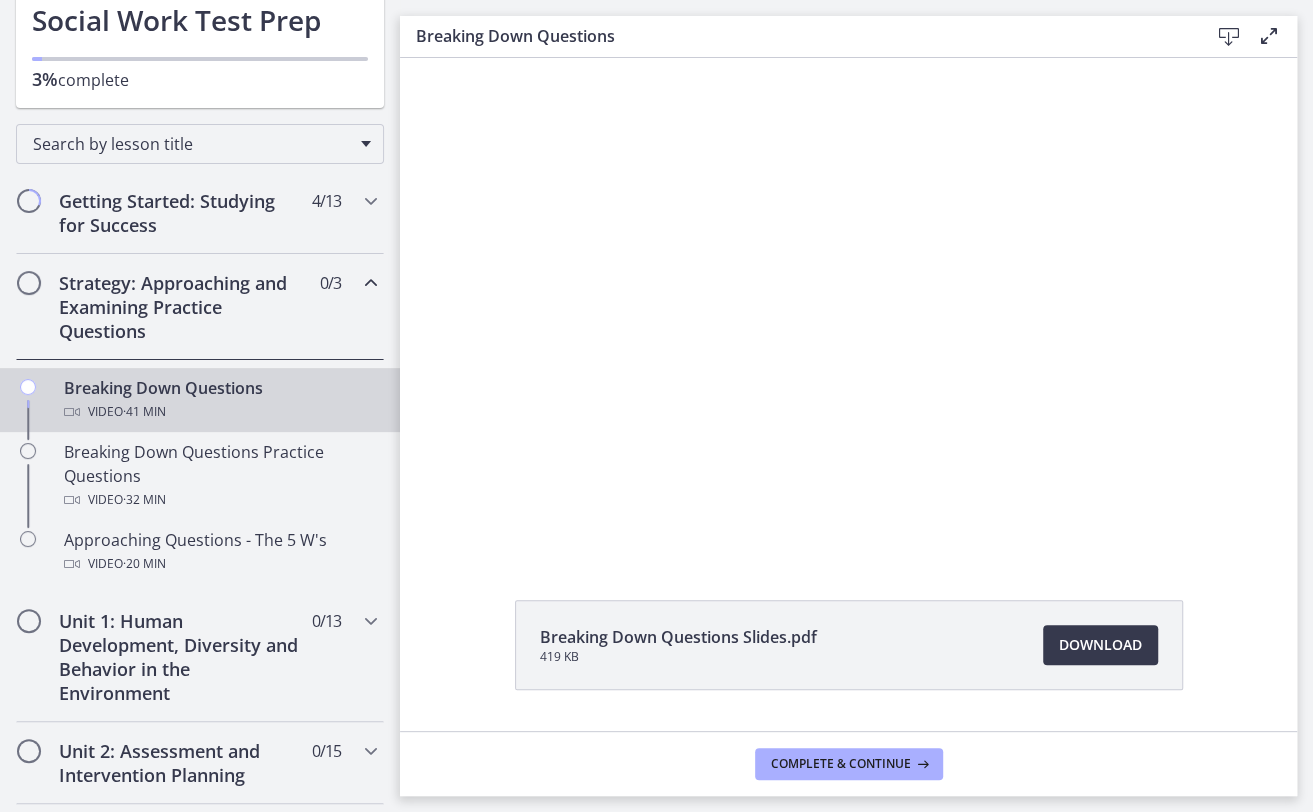 scroll, scrollTop: 0, scrollLeft: 0, axis: both 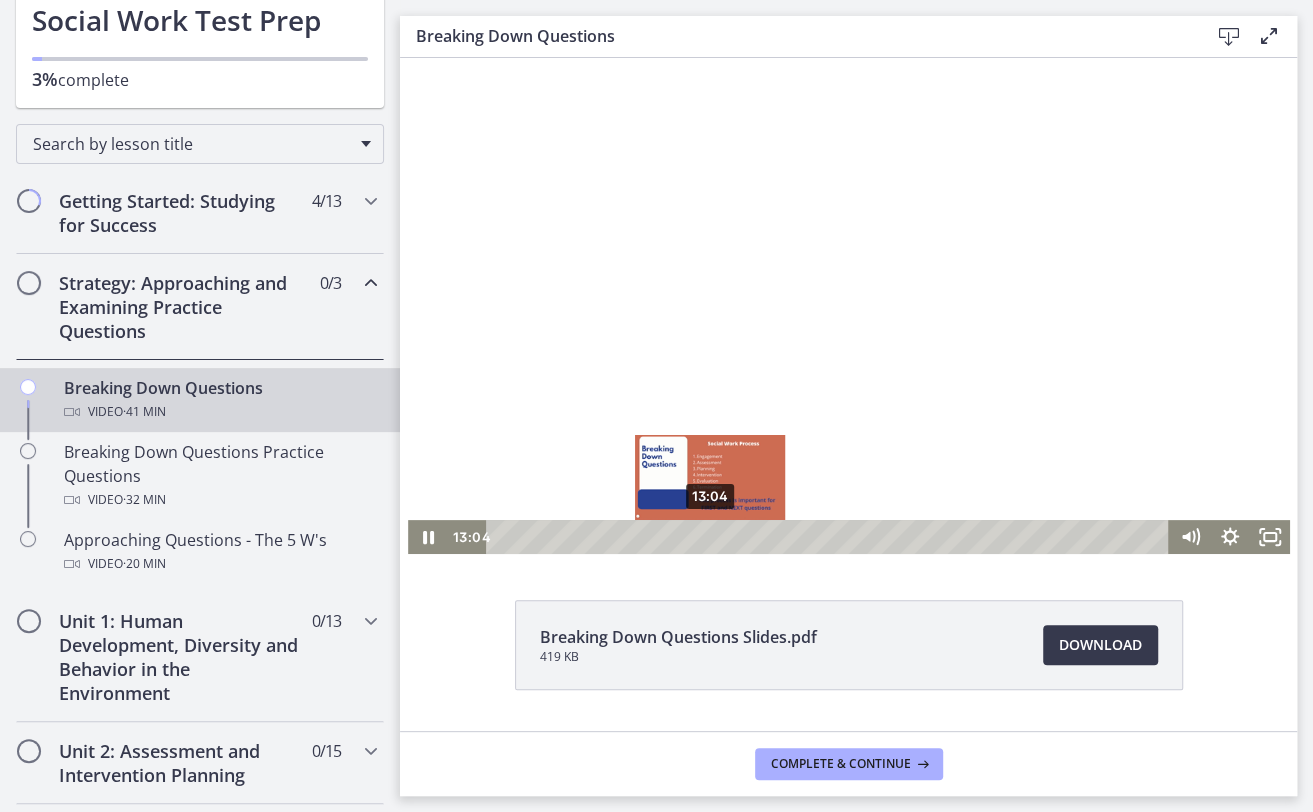 click on "13:04" at bounding box center [830, 537] 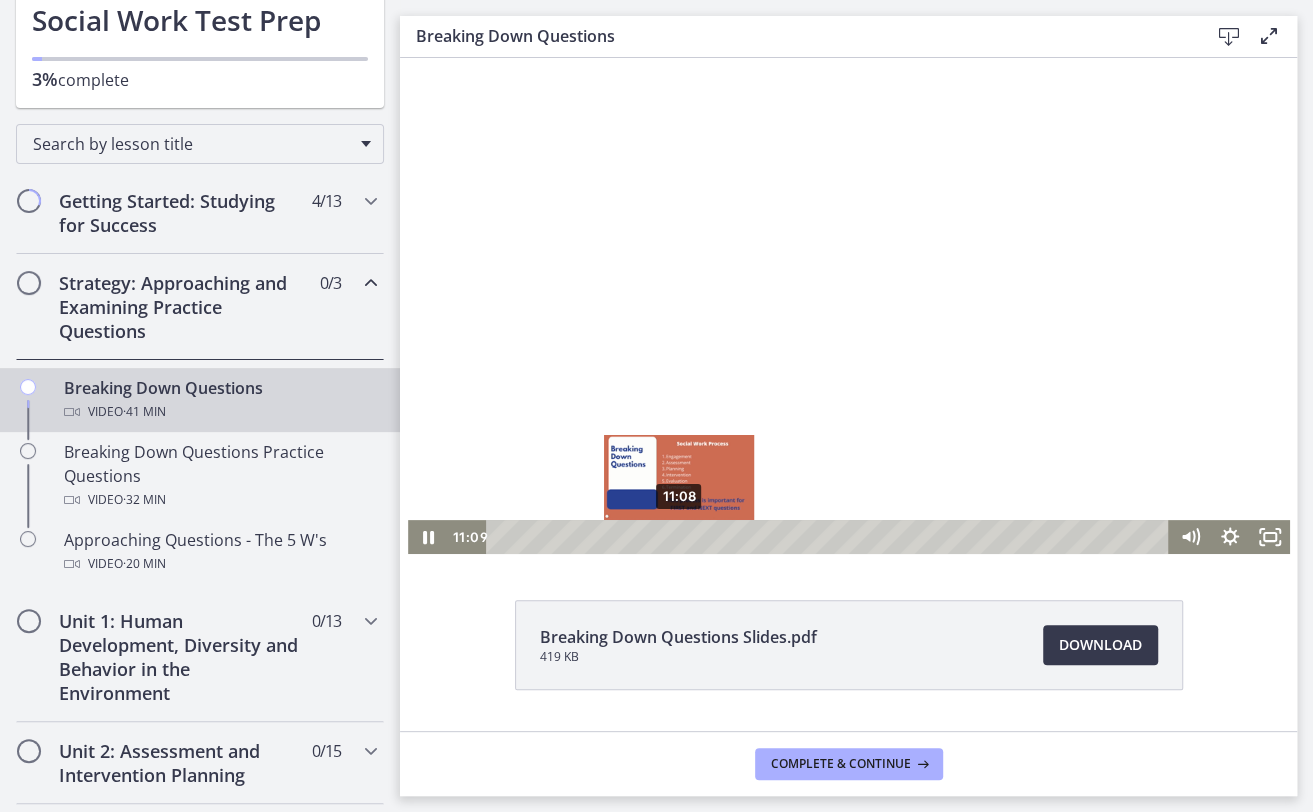 click on "11:08" at bounding box center [830, 537] 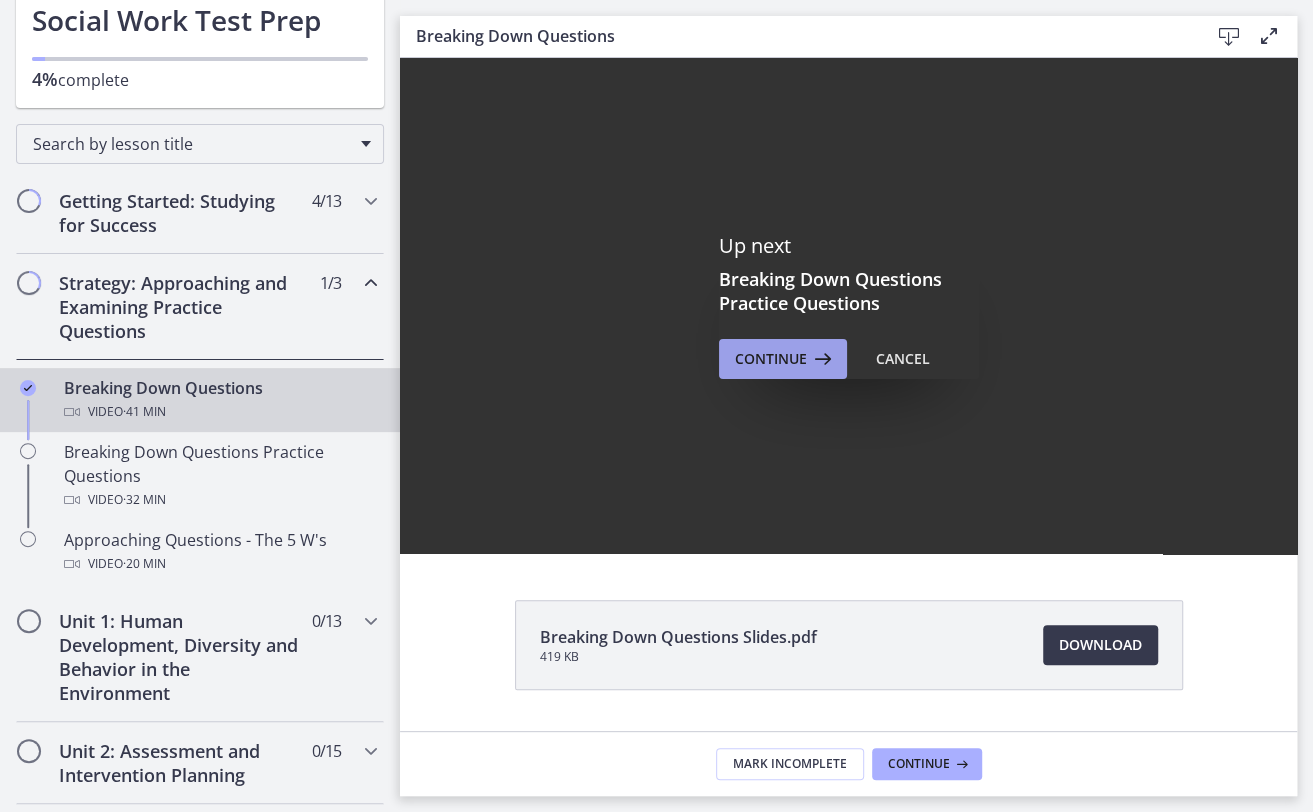 click on "Continue" at bounding box center [783, 359] 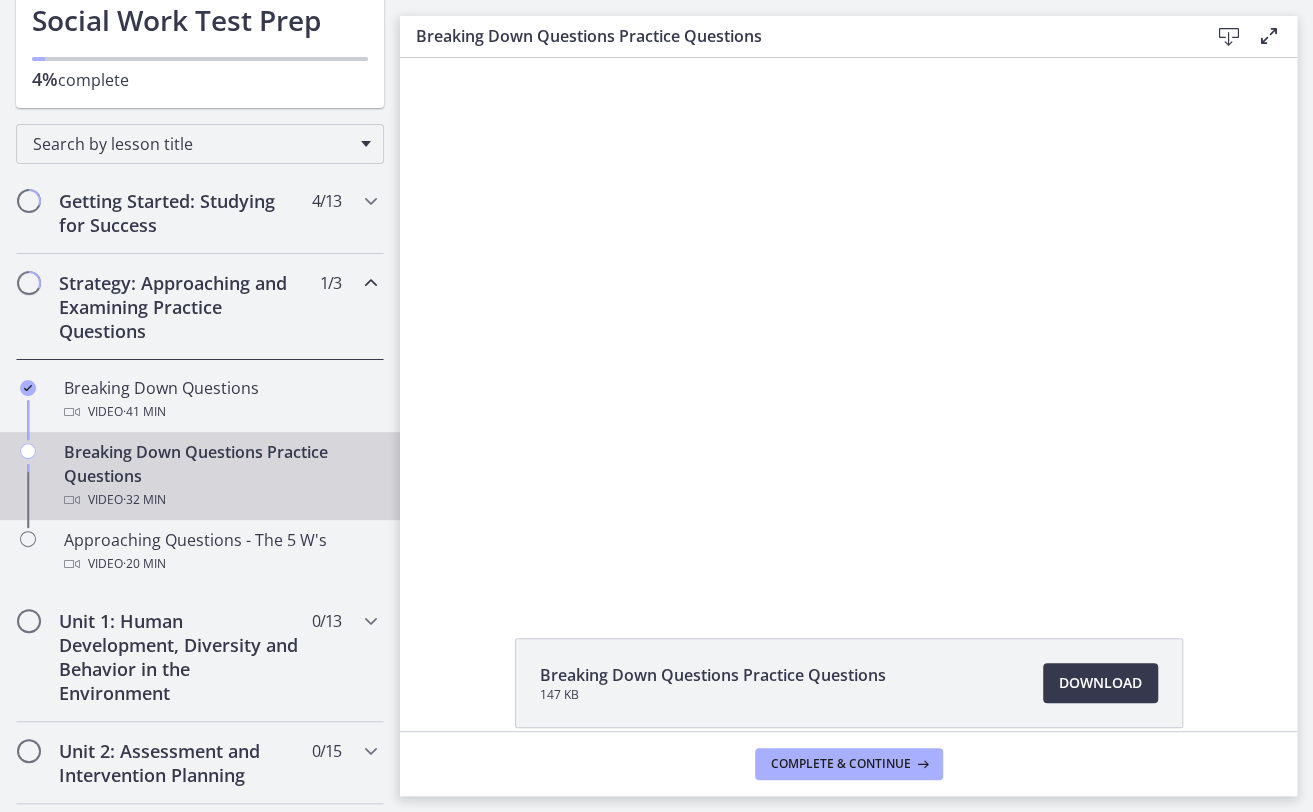 scroll, scrollTop: 0, scrollLeft: 0, axis: both 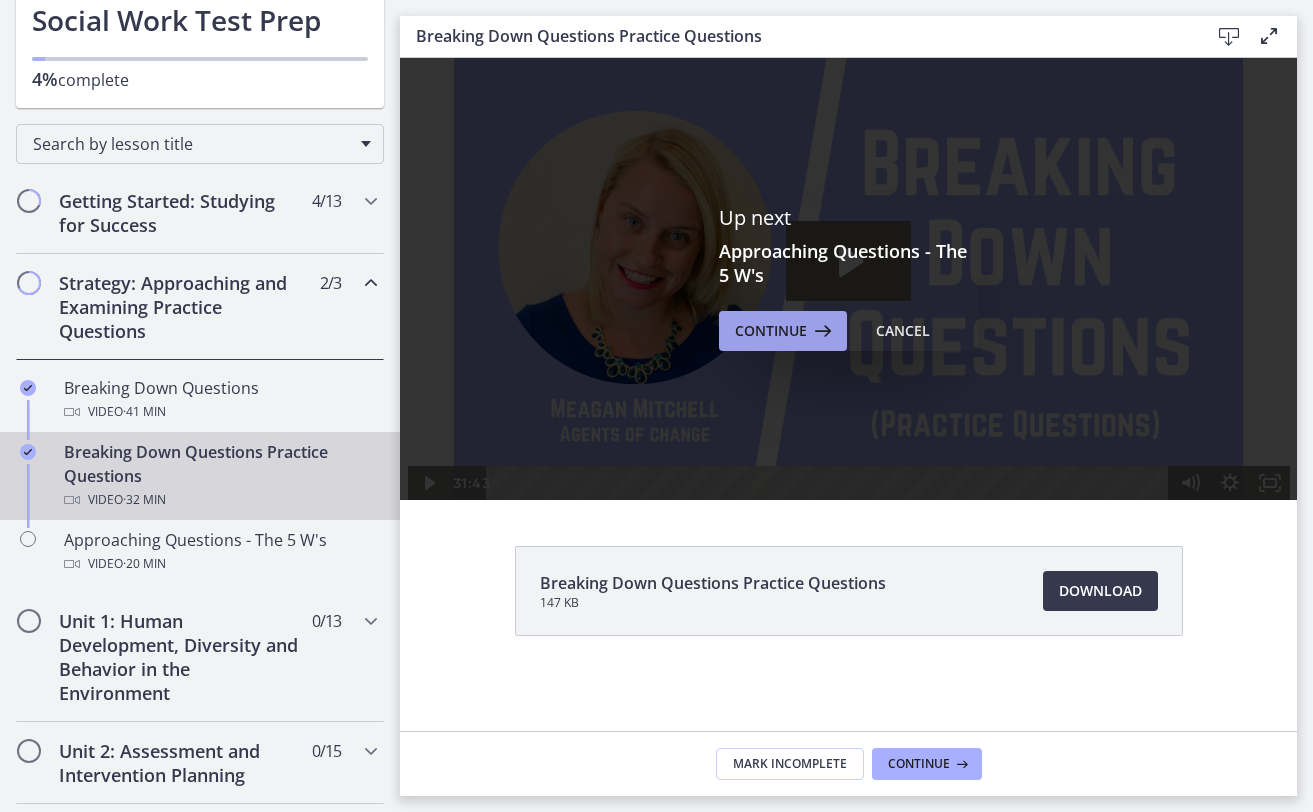 click on "Continue" at bounding box center (783, 331) 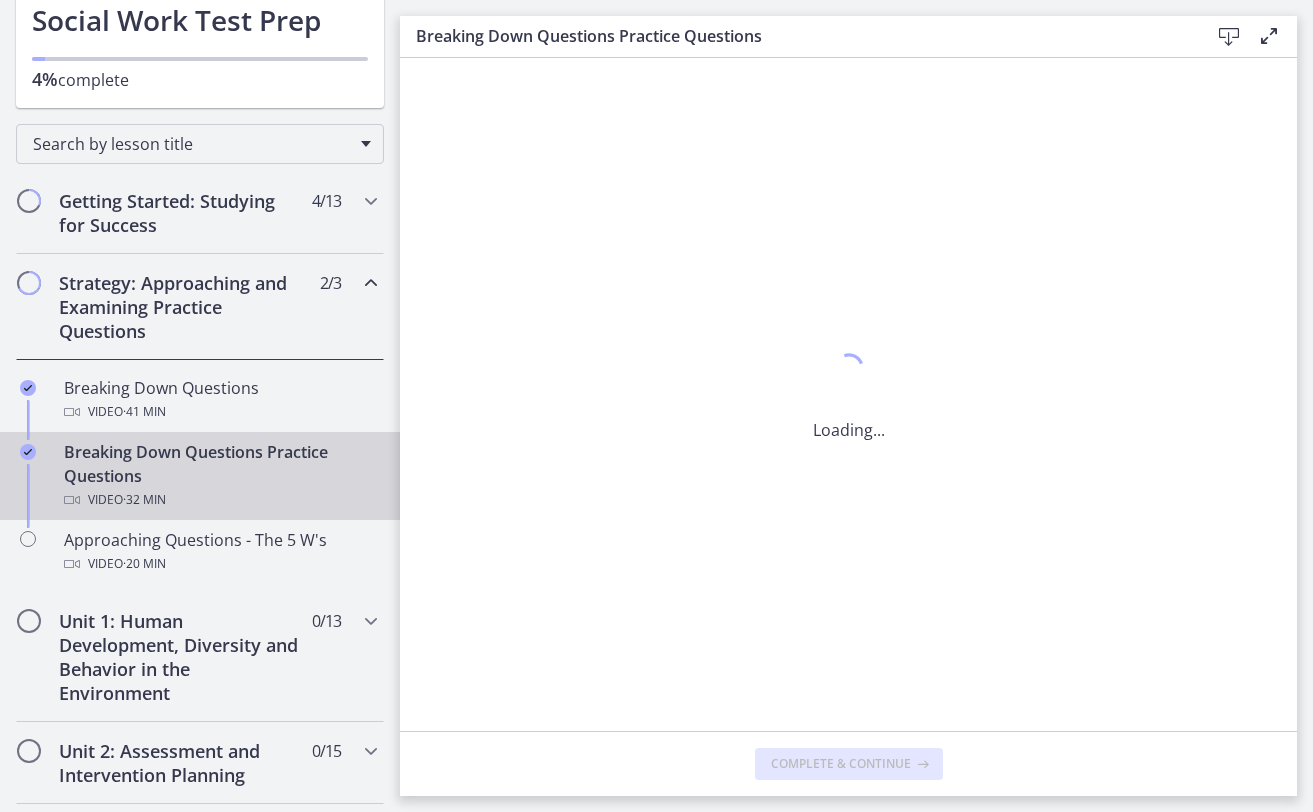scroll, scrollTop: 0, scrollLeft: 0, axis: both 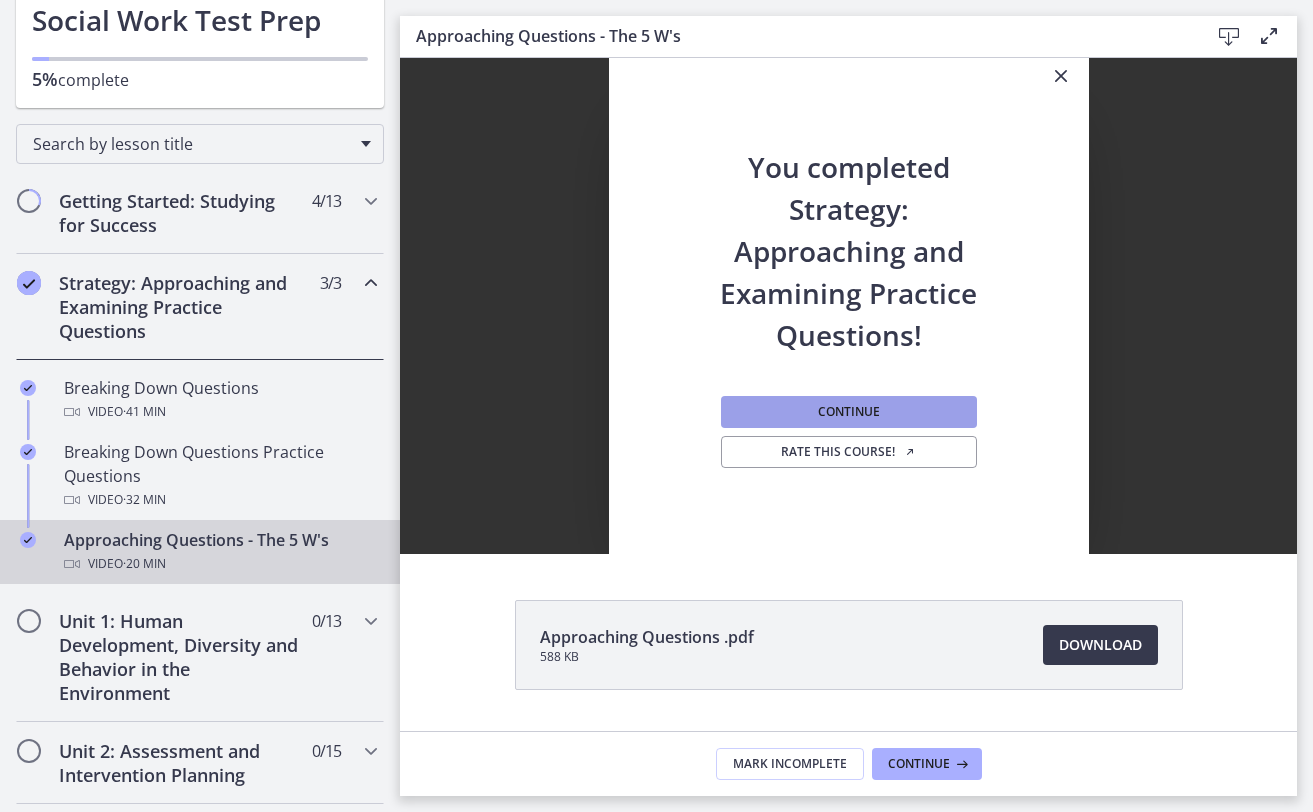 click on "Continue" at bounding box center (849, 412) 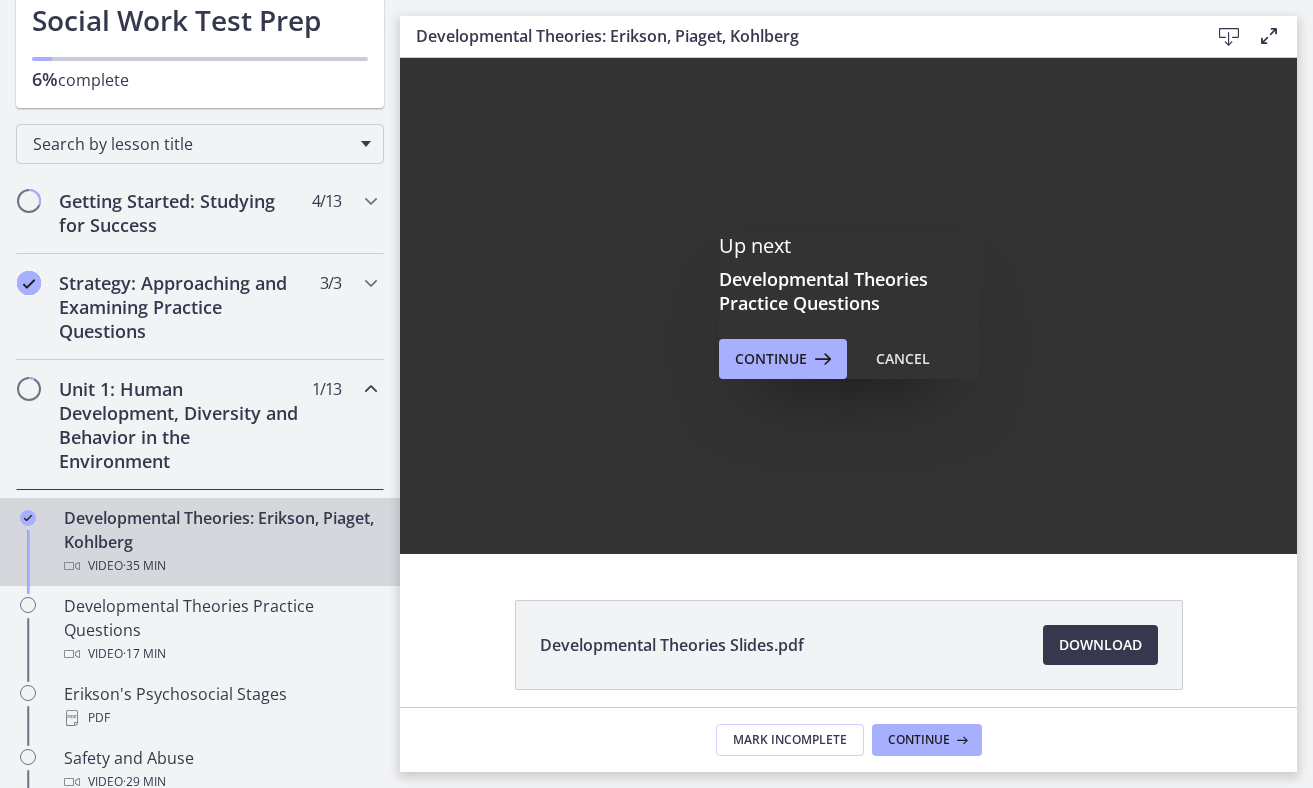 scroll, scrollTop: 0, scrollLeft: 0, axis: both 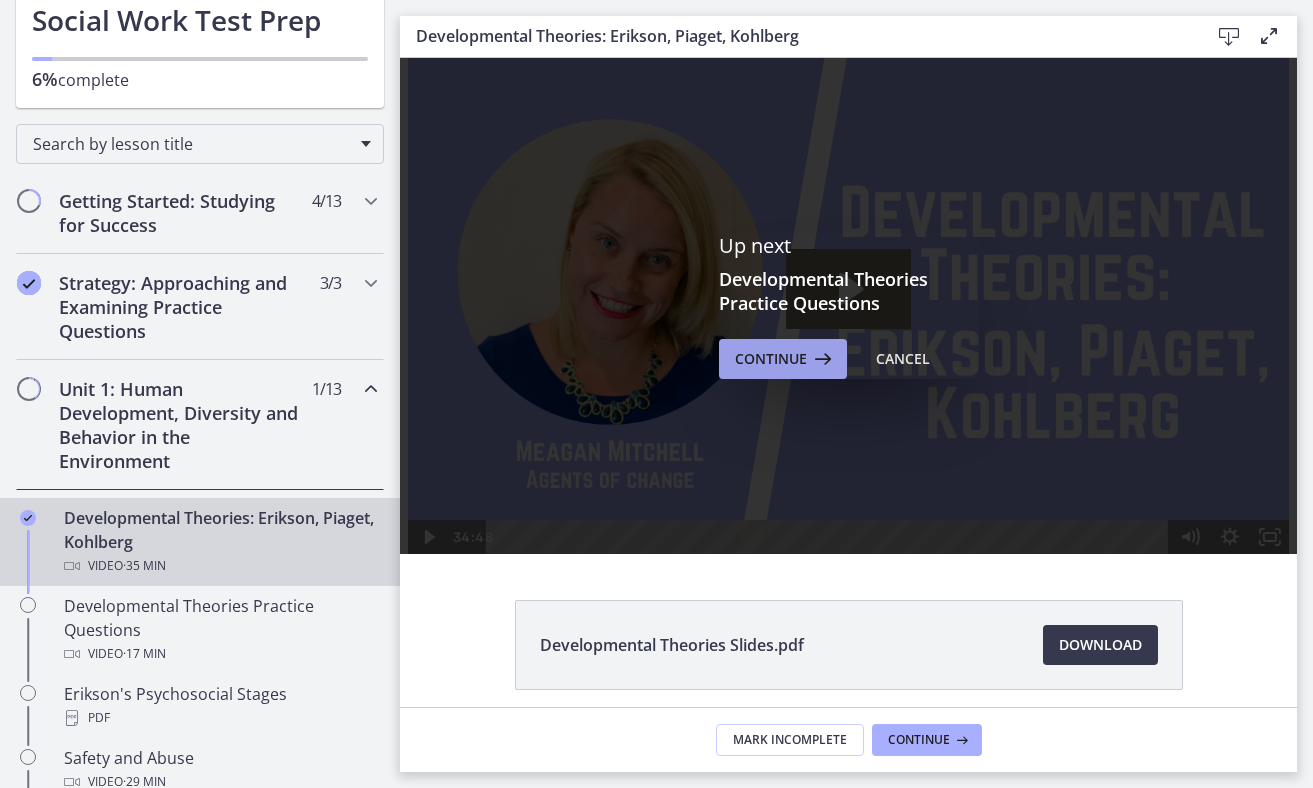 click on "Continue" at bounding box center (771, 359) 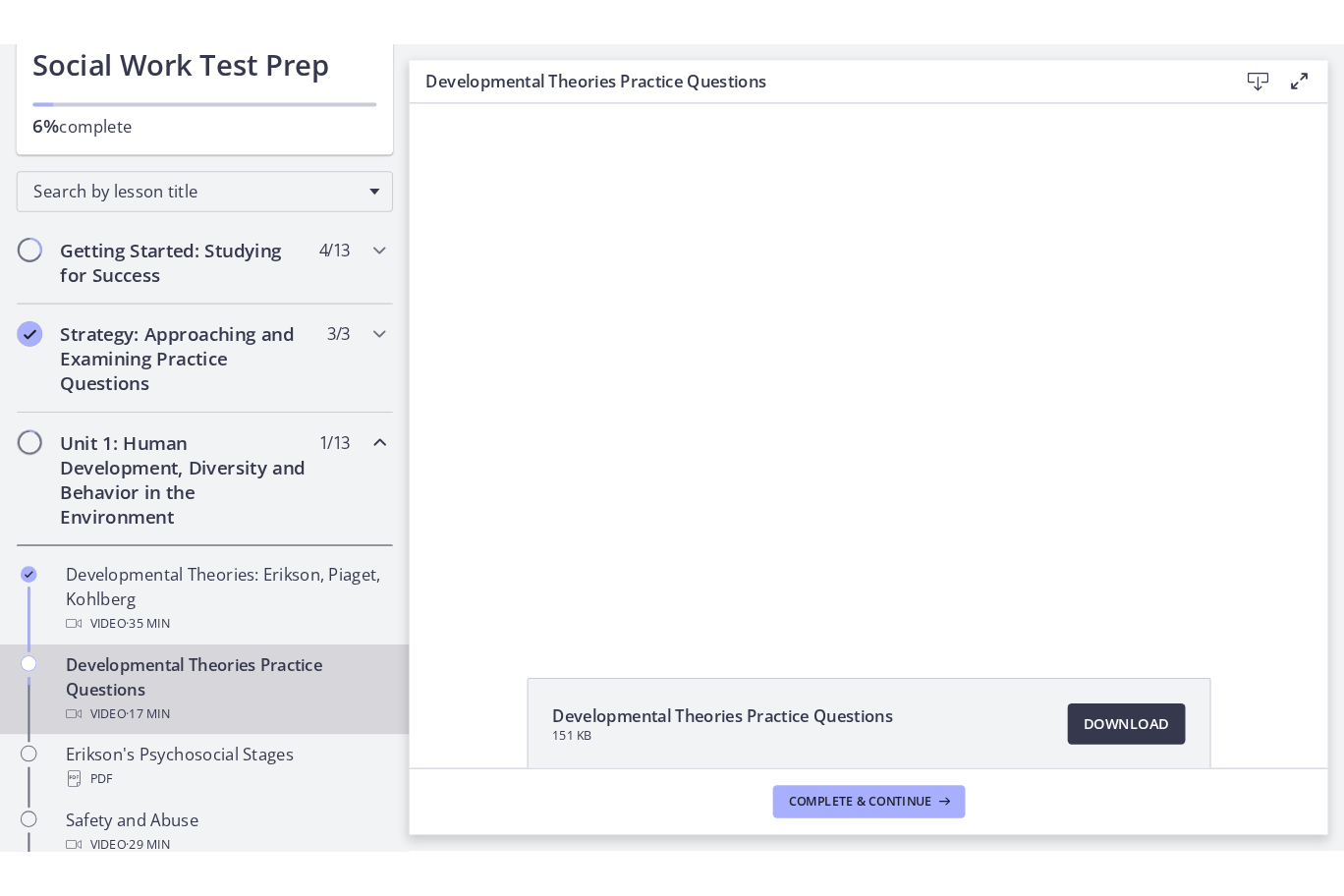 scroll, scrollTop: 0, scrollLeft: 0, axis: both 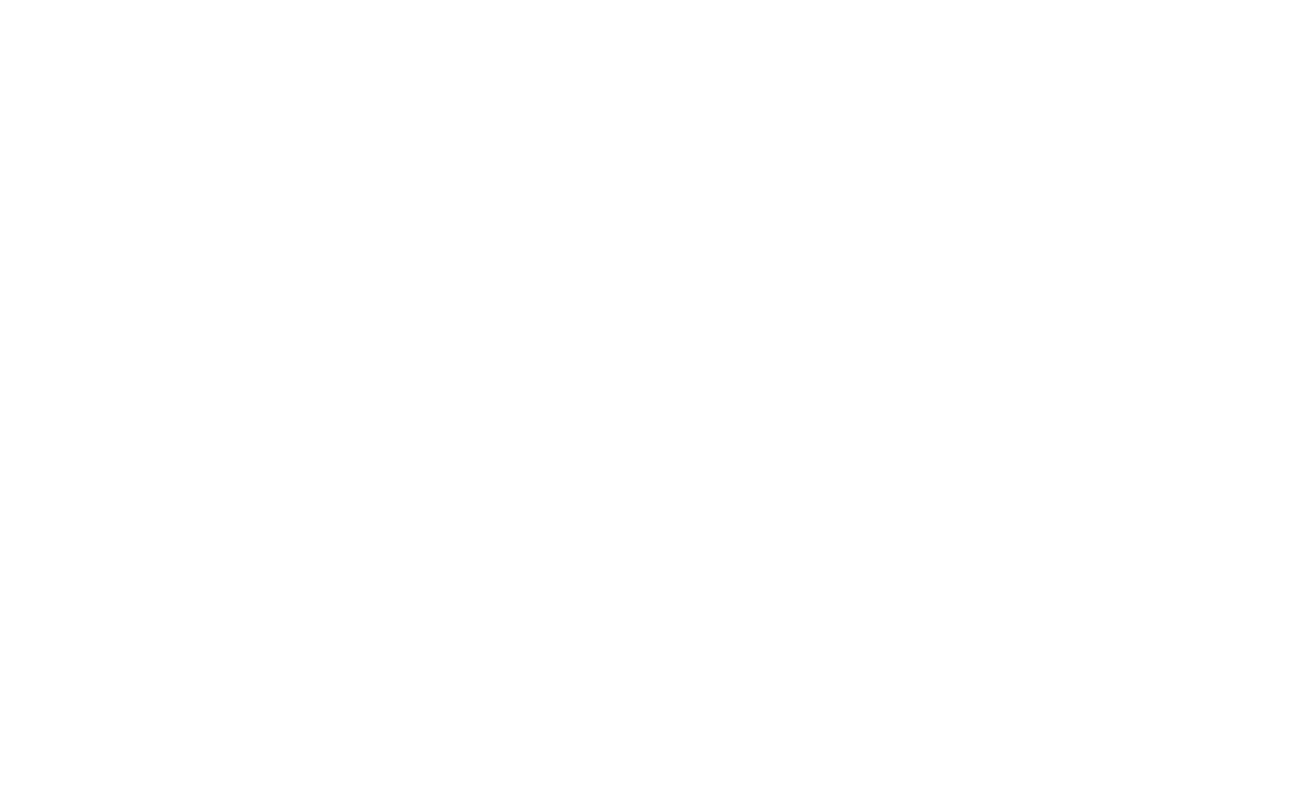 click at bounding box center (221, -55) 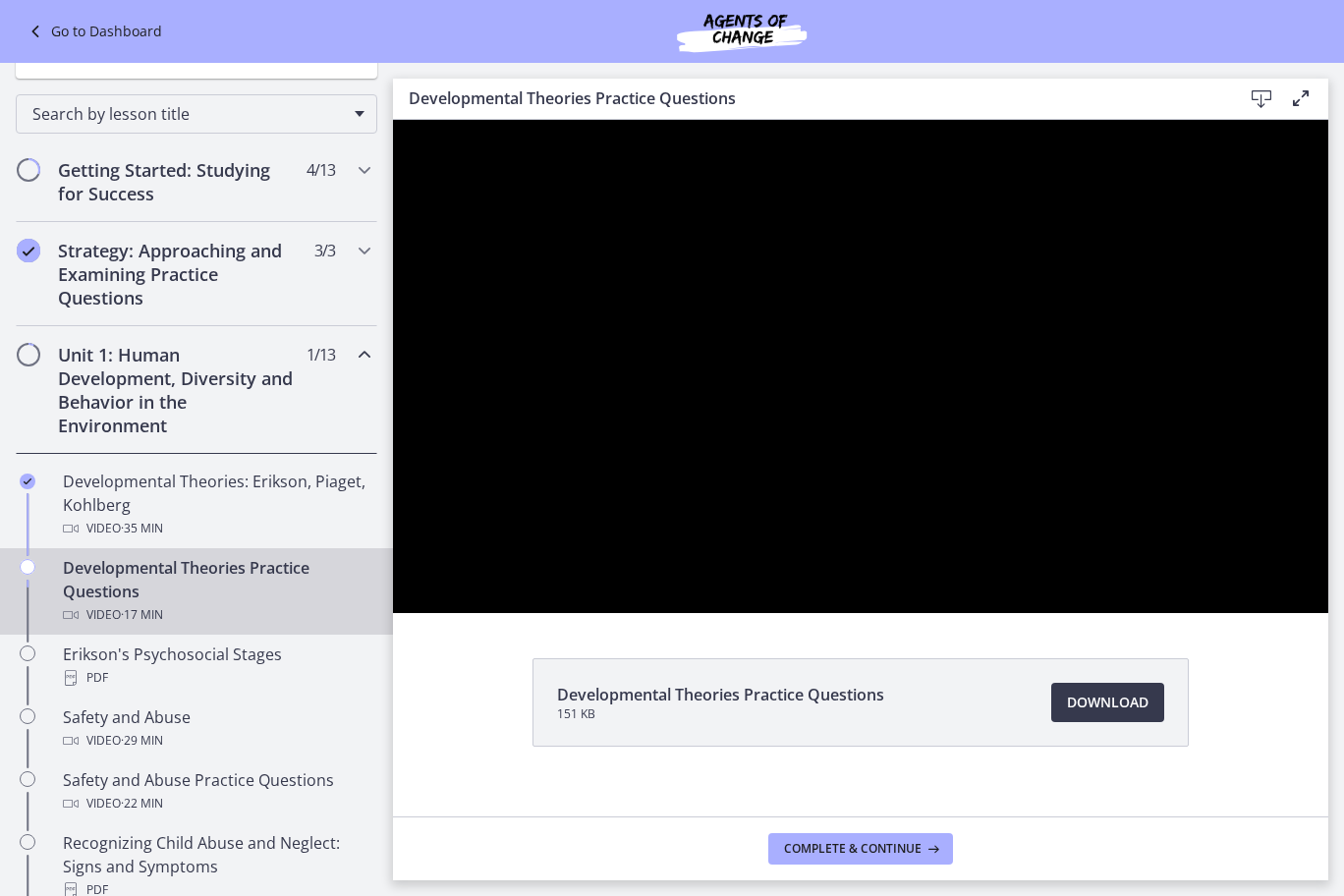 click at bounding box center [861, 366] 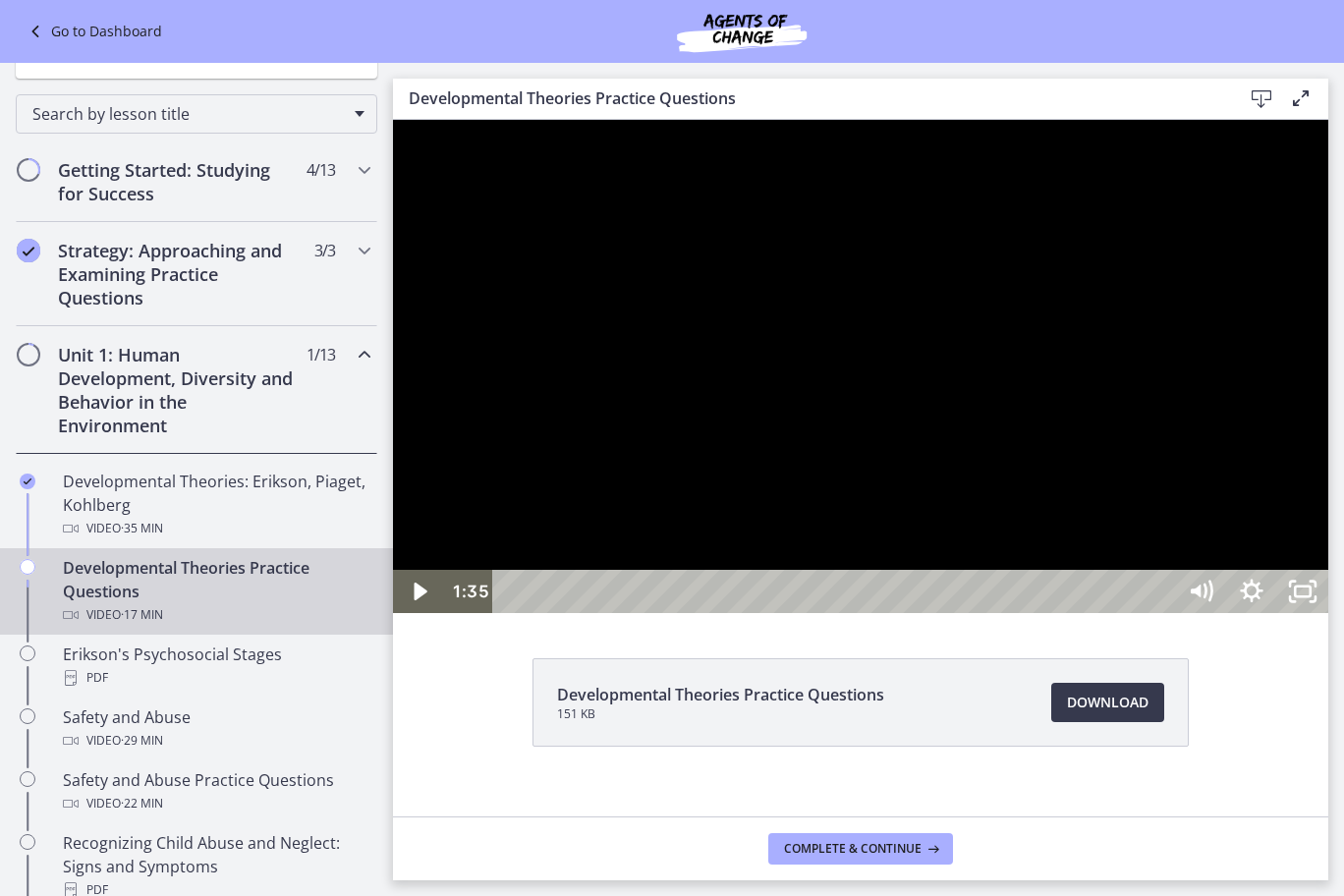click at bounding box center [861, 366] 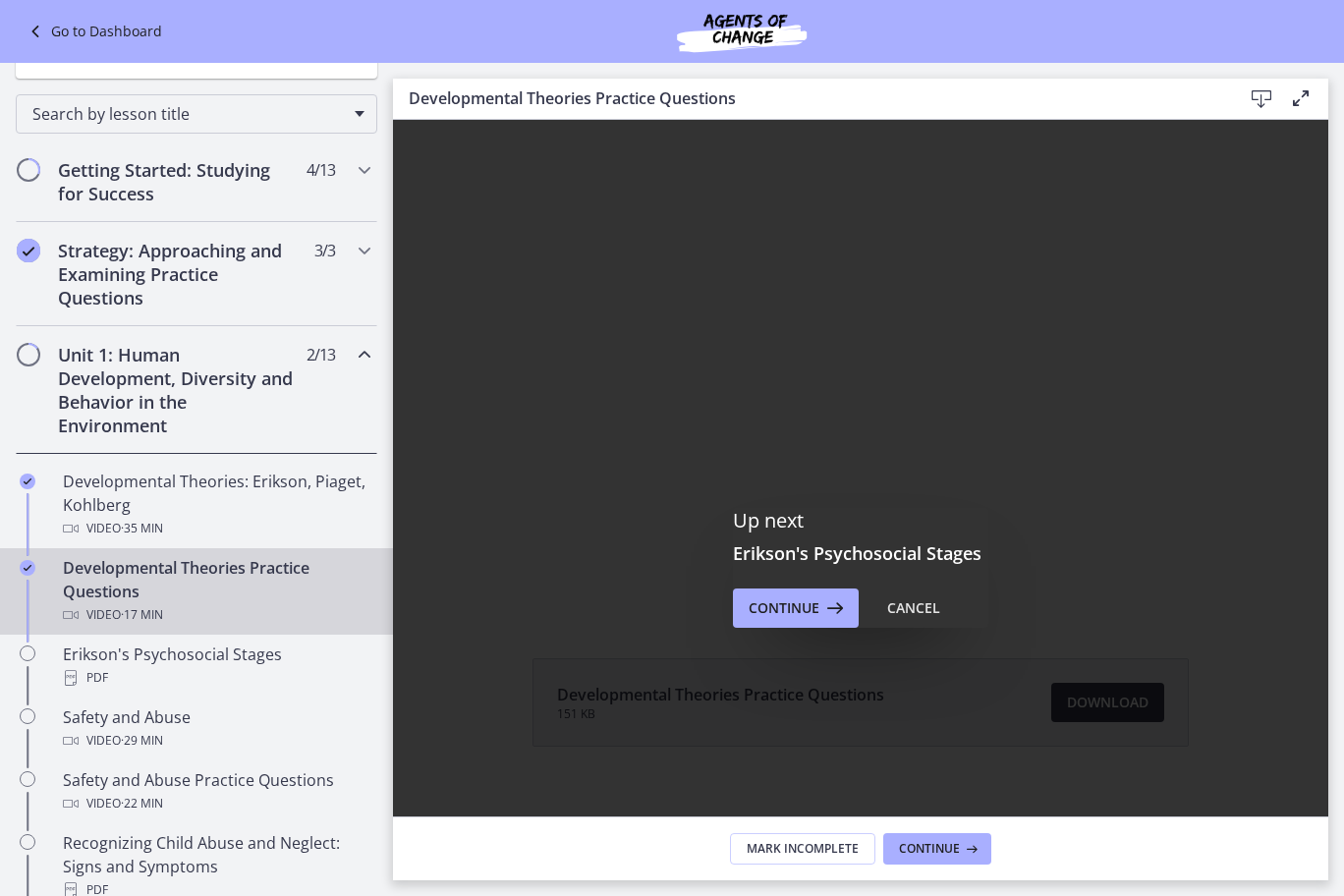 scroll, scrollTop: 0, scrollLeft: 0, axis: both 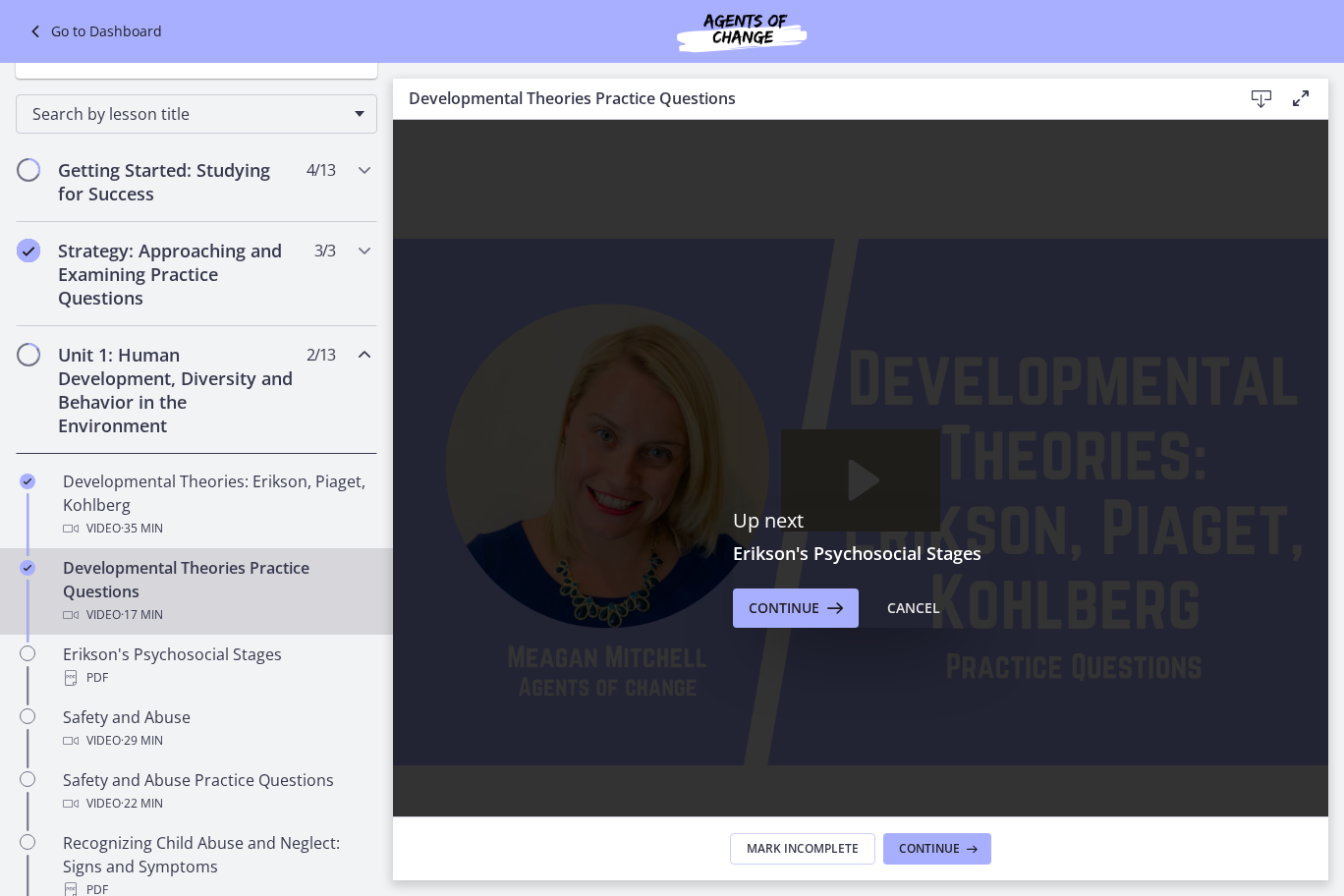 click 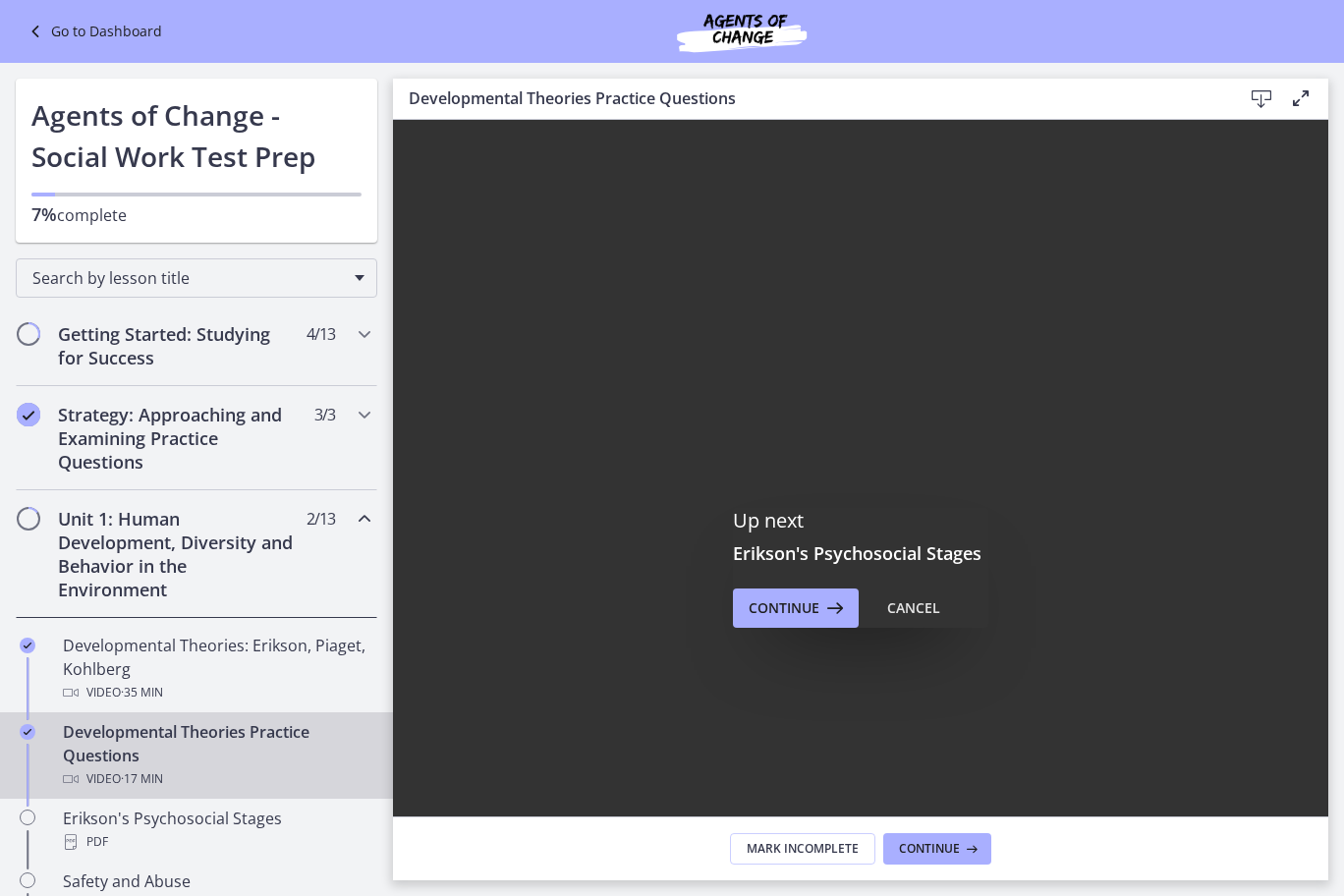 scroll, scrollTop: 0, scrollLeft: 0, axis: both 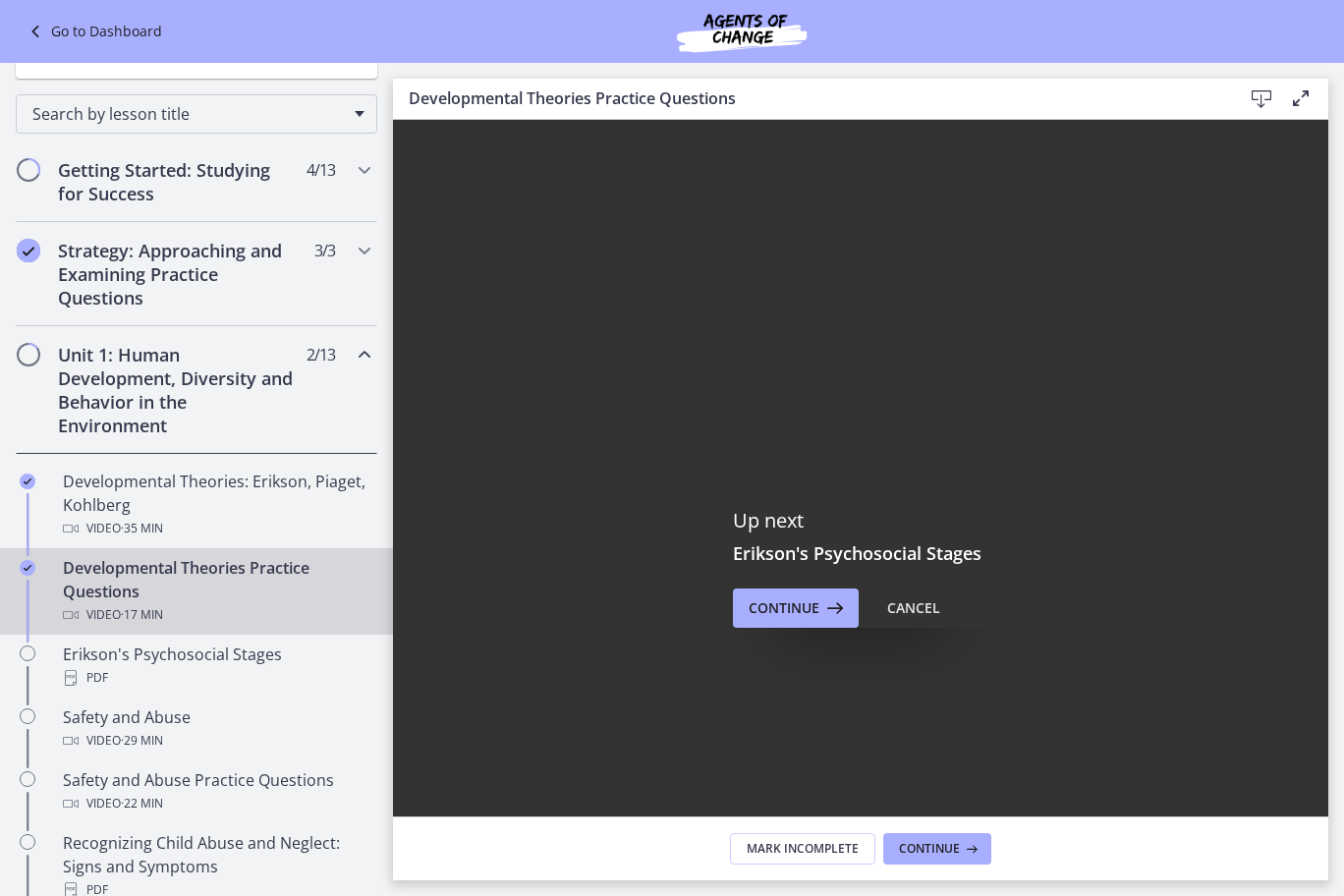 drag, startPoint x: 523, startPoint y: 922, endPoint x: 963, endPoint y: 957, distance: 441.3899 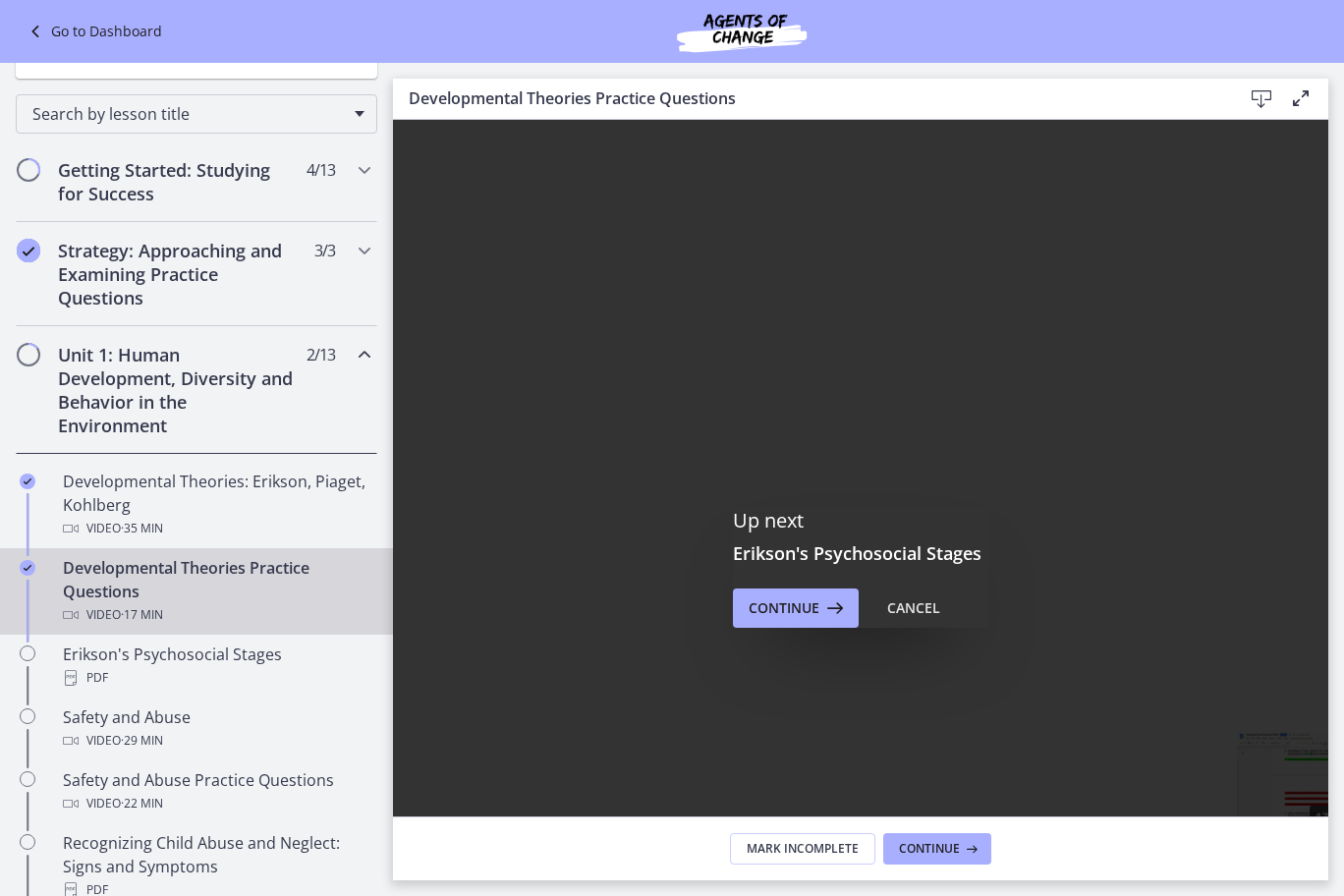 click on "13:24" at bounding box center [1041, 863] 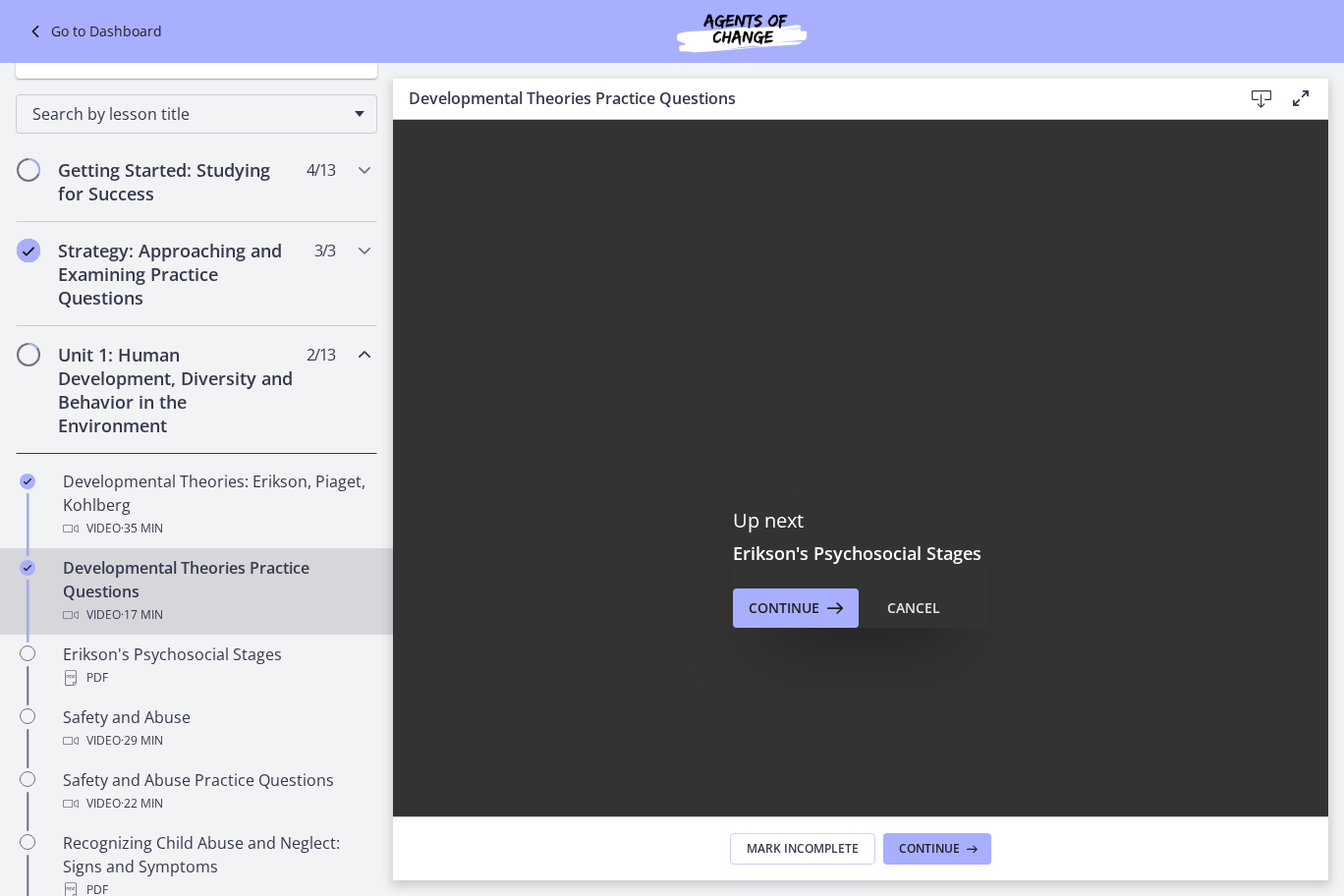 click on "15:55" at bounding box center [1041, 863] 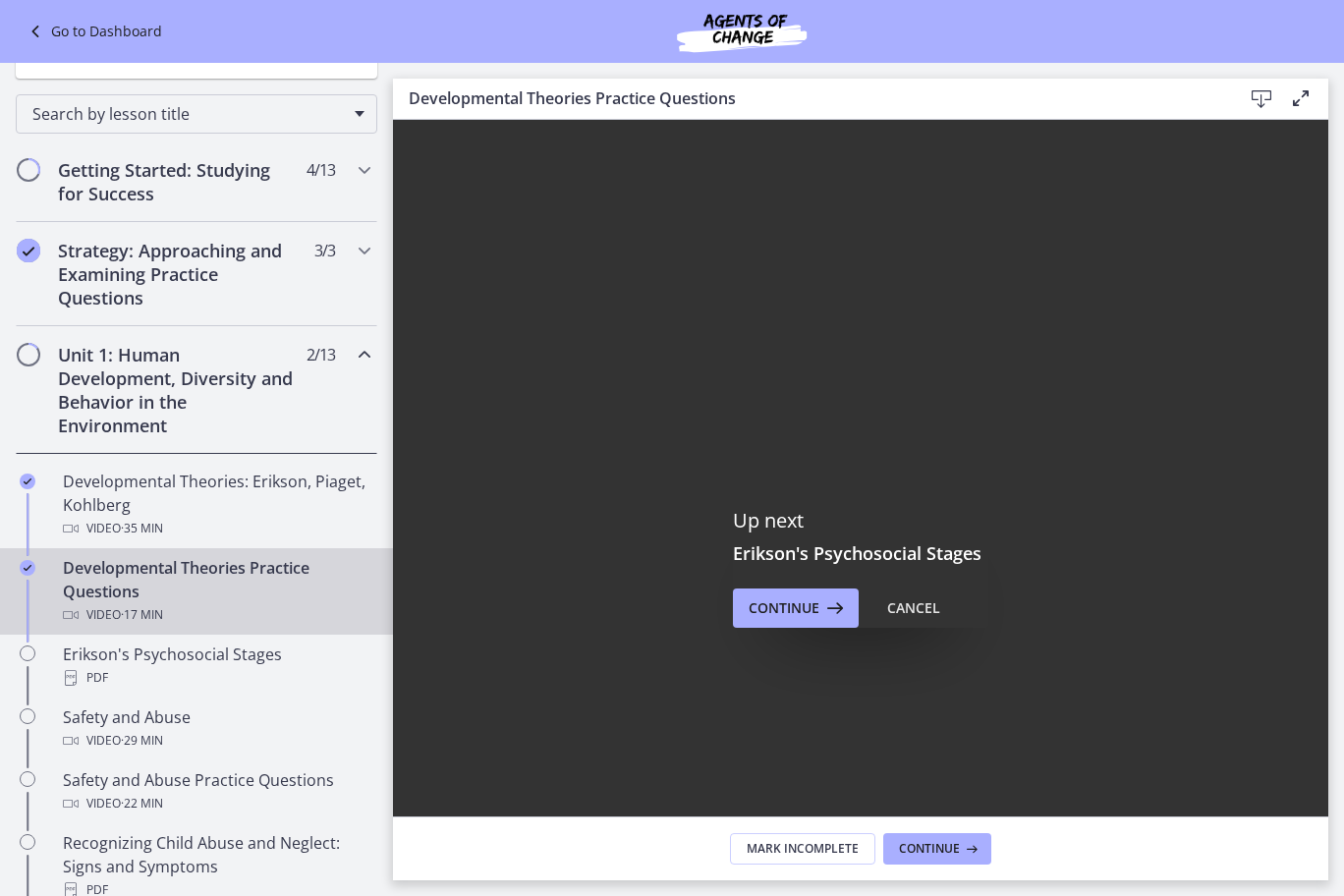 click at bounding box center (1065, 502) 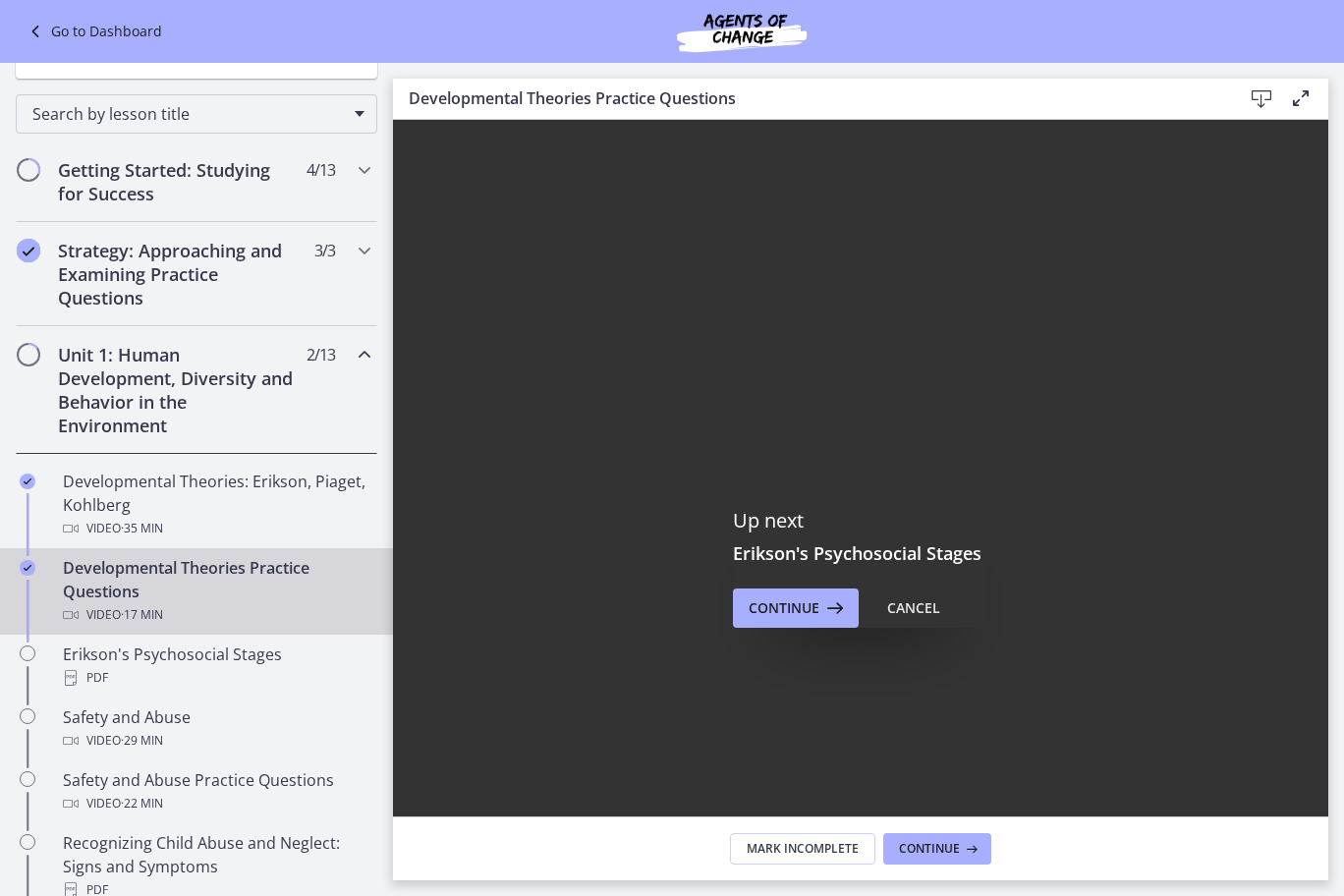 drag, startPoint x: 516, startPoint y: 921, endPoint x: 1364, endPoint y: 854, distance: 850.6427 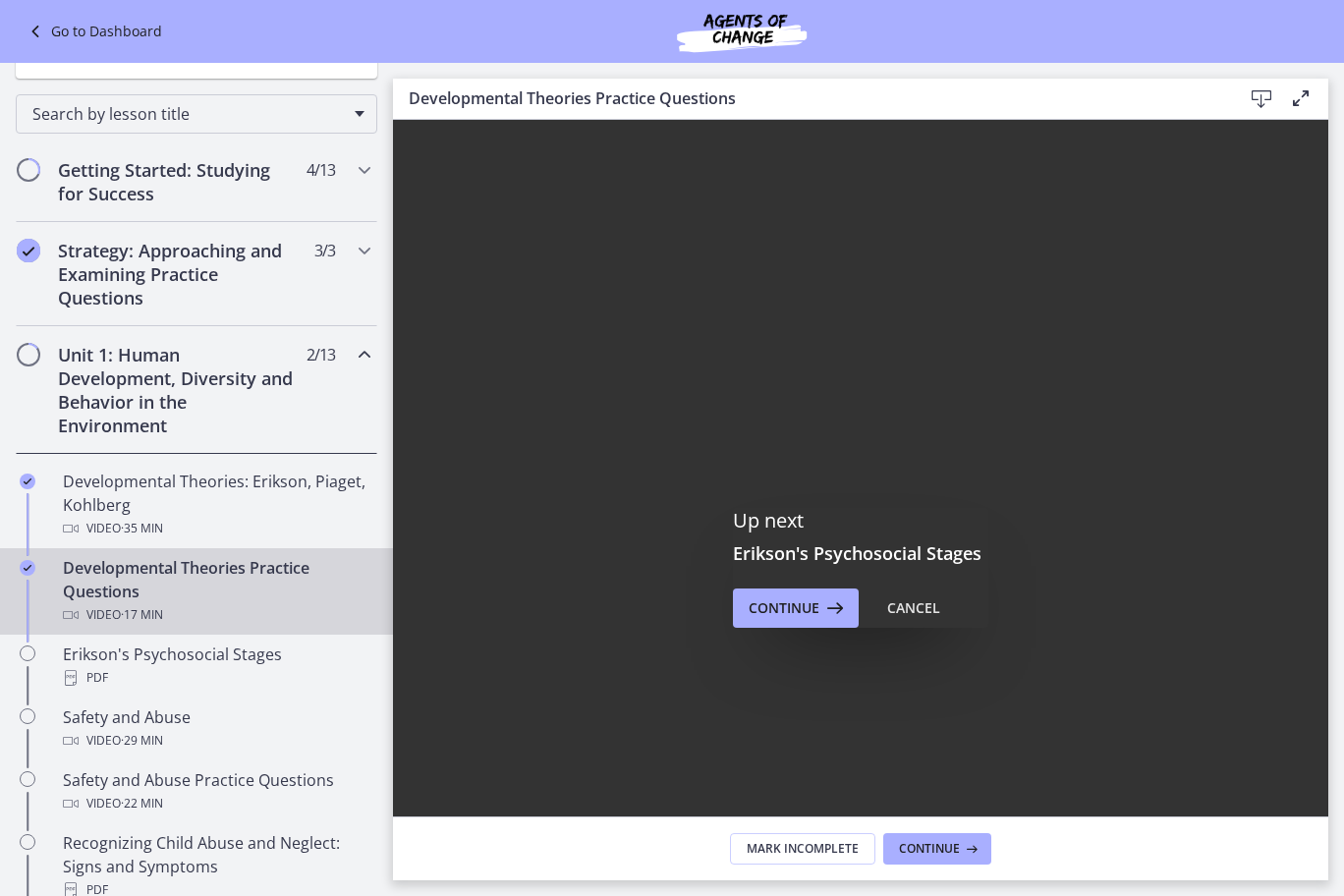 drag, startPoint x: 1361, startPoint y: 924, endPoint x: 1542, endPoint y: 921, distance: 181.02486 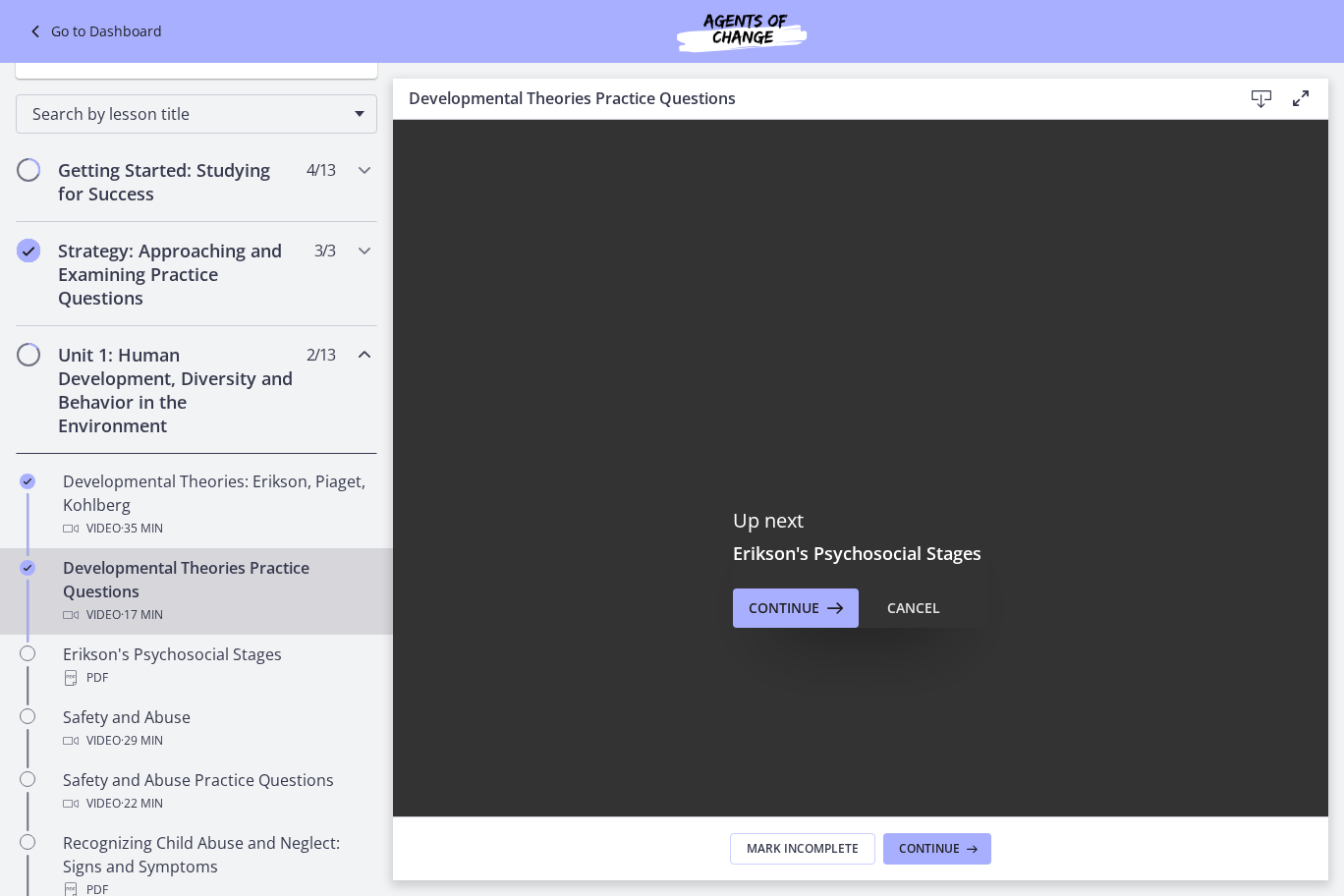 click at bounding box center [1065, 502] 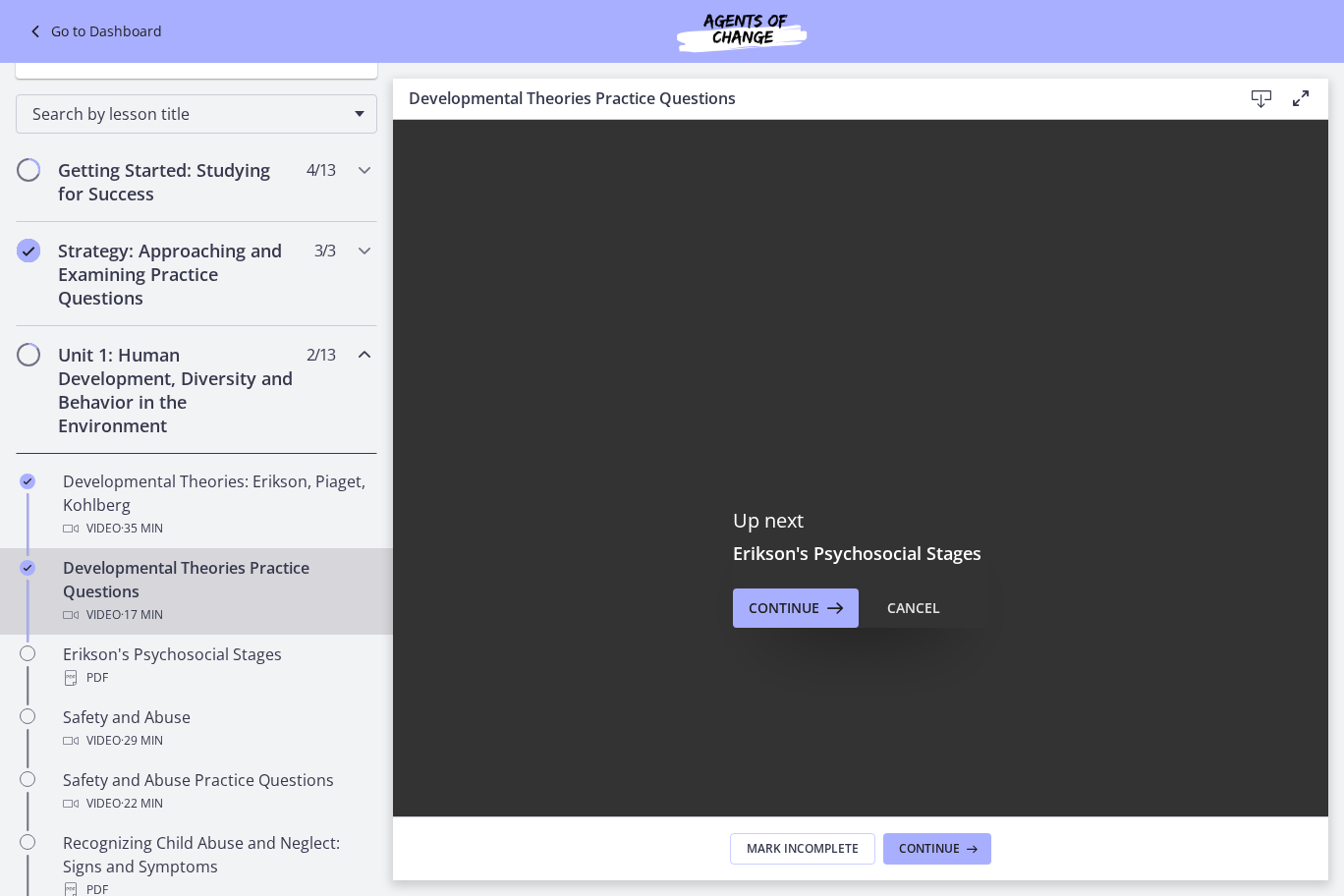 drag, startPoint x: 1675, startPoint y: 350, endPoint x: 1638, endPoint y: 449, distance: 105.688 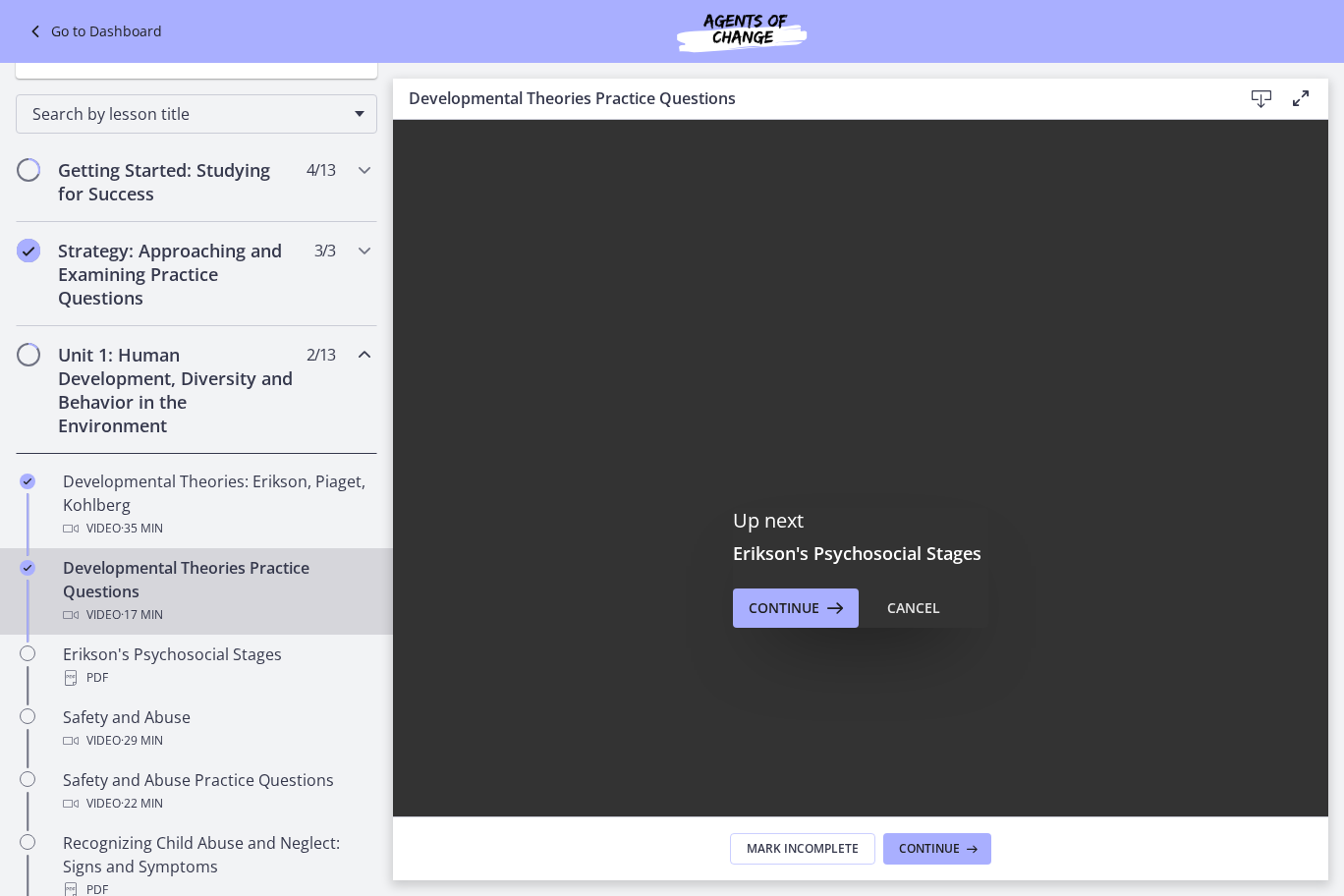 drag, startPoint x: 1475, startPoint y: 929, endPoint x: 1570, endPoint y: 930, distance: 95.00526 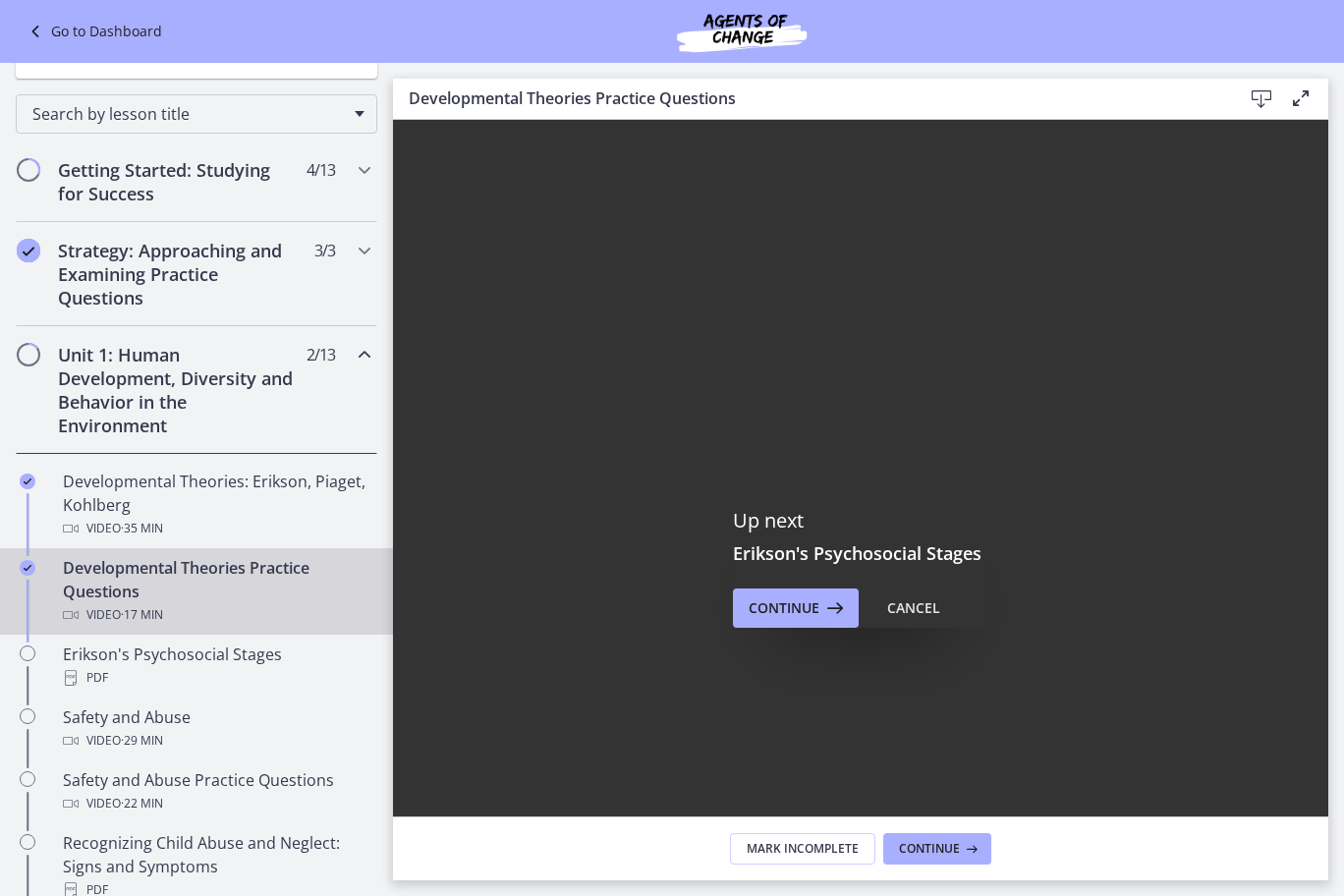 click 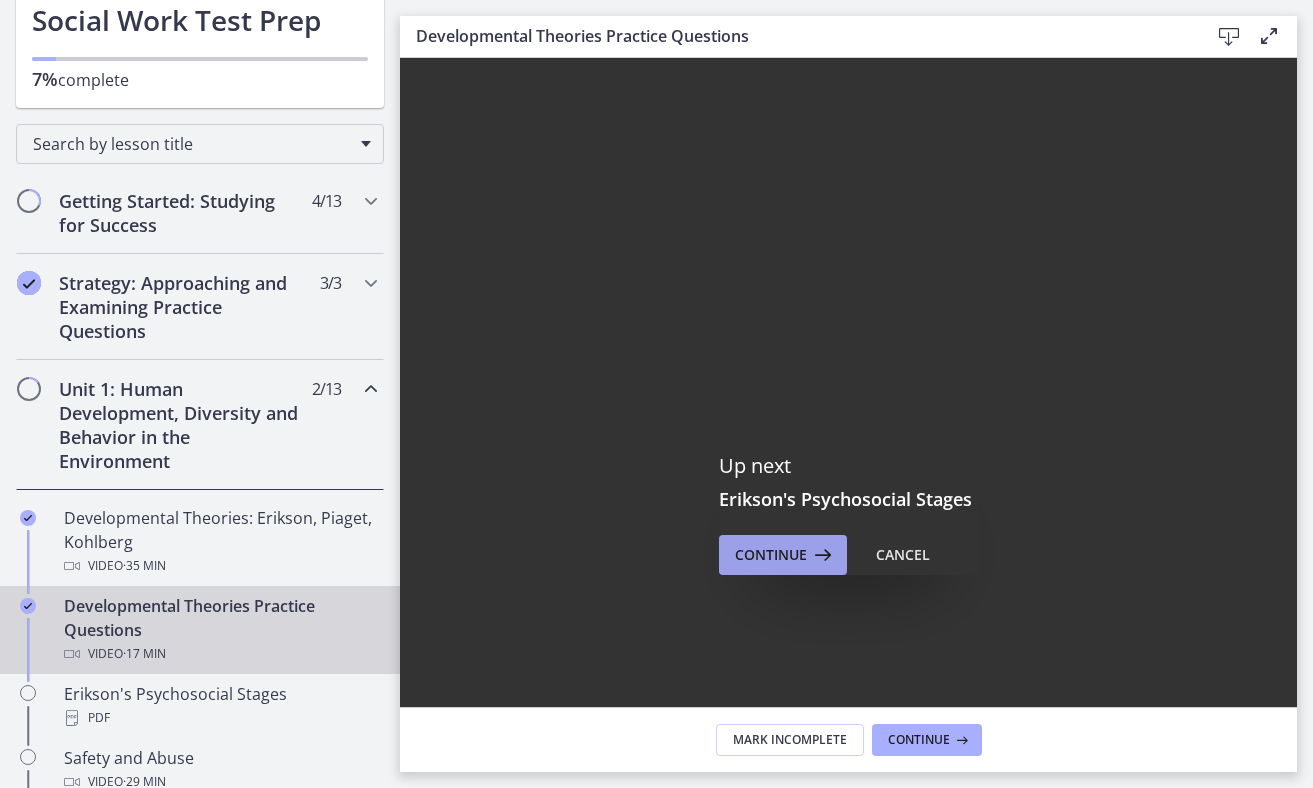 click on "Continue" at bounding box center (771, 555) 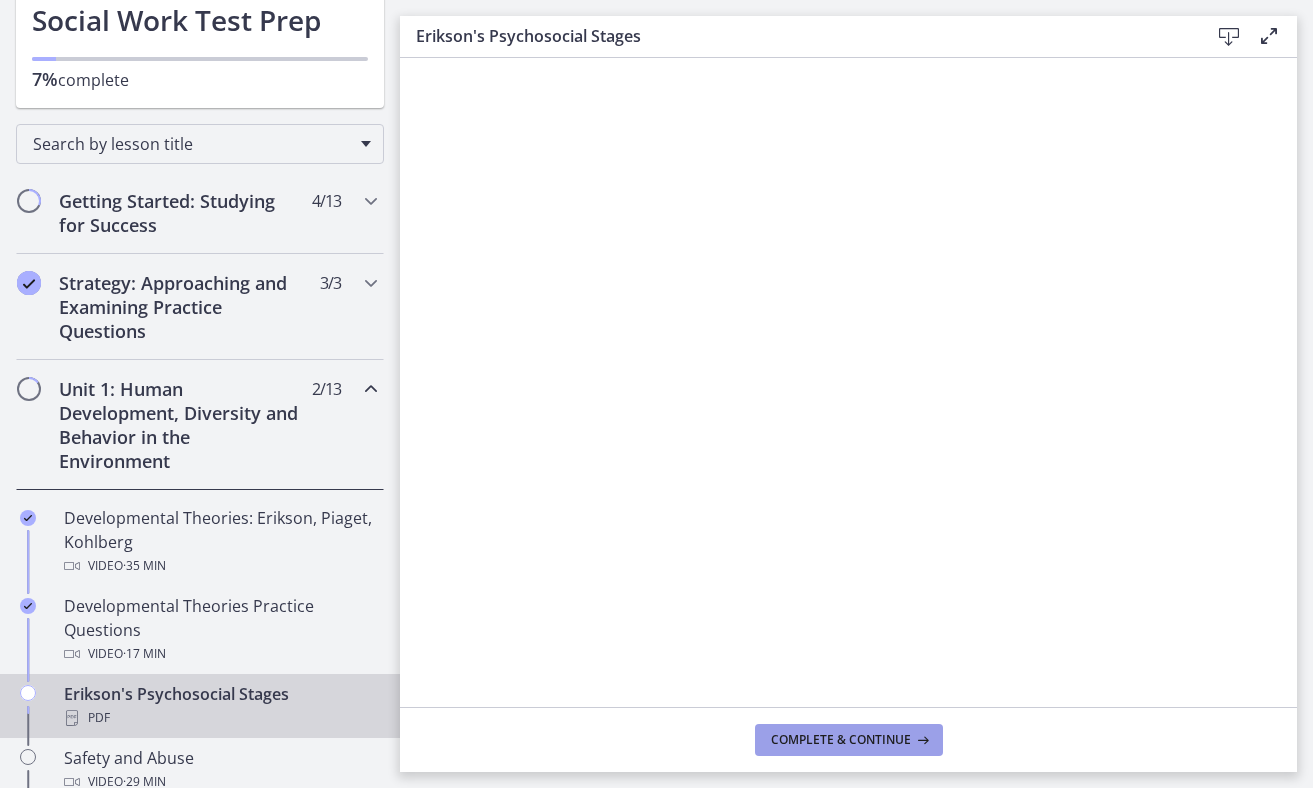 click on "Complete & continue" at bounding box center [849, 740] 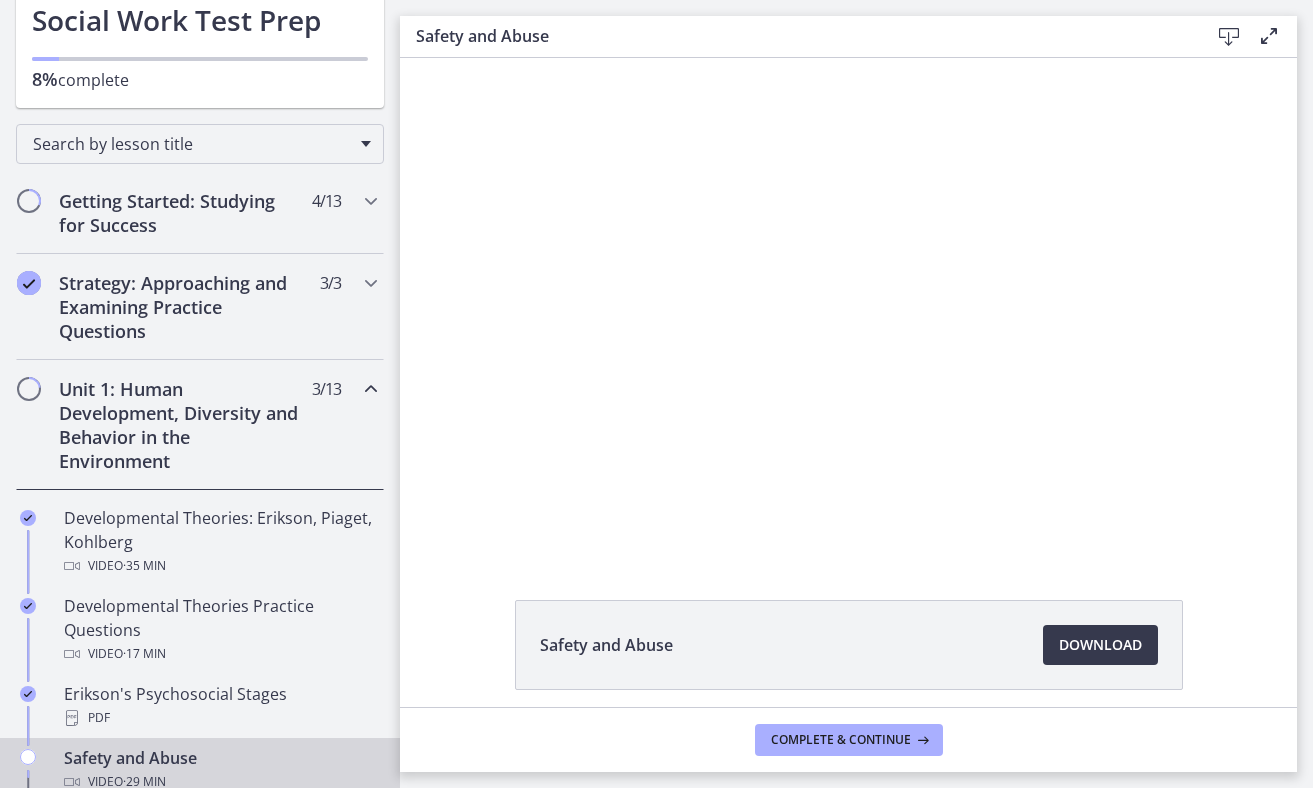 scroll, scrollTop: 0, scrollLeft: 0, axis: both 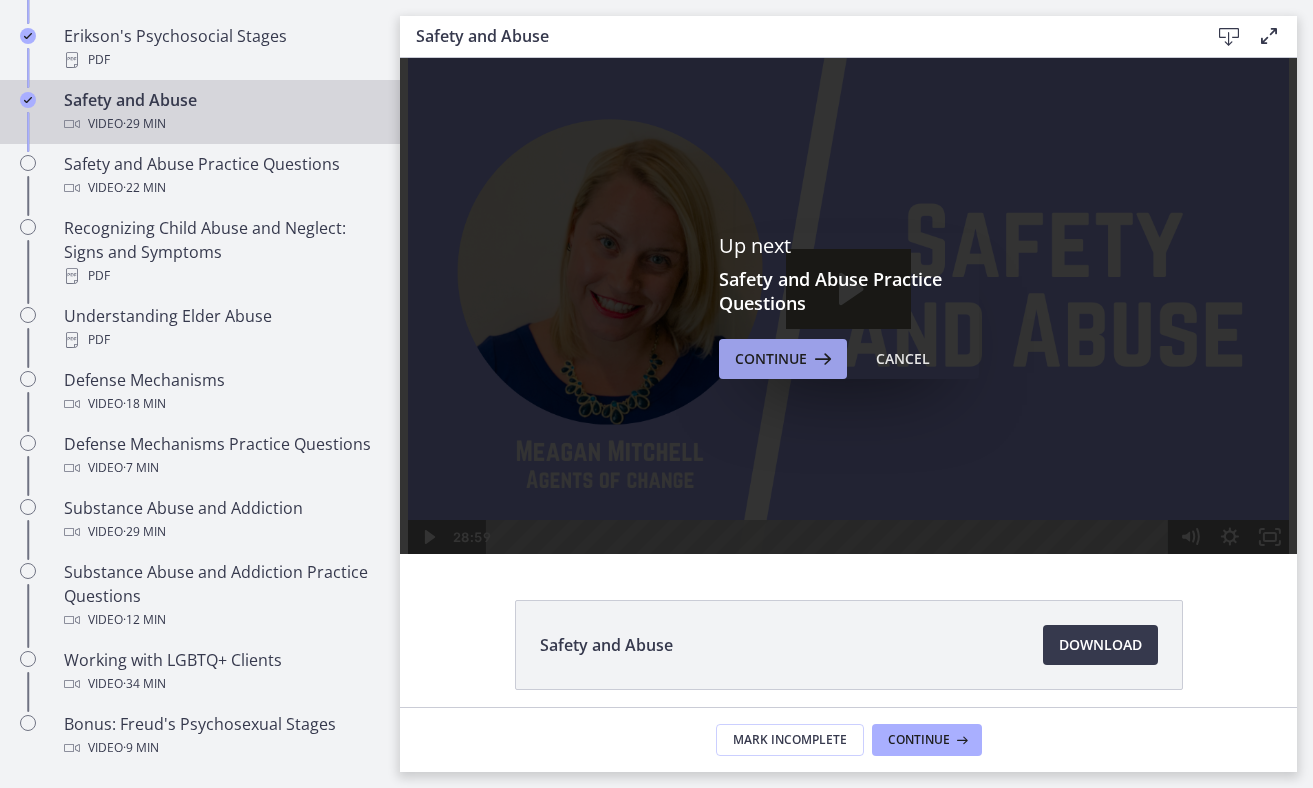 click on "Continue" at bounding box center (771, 359) 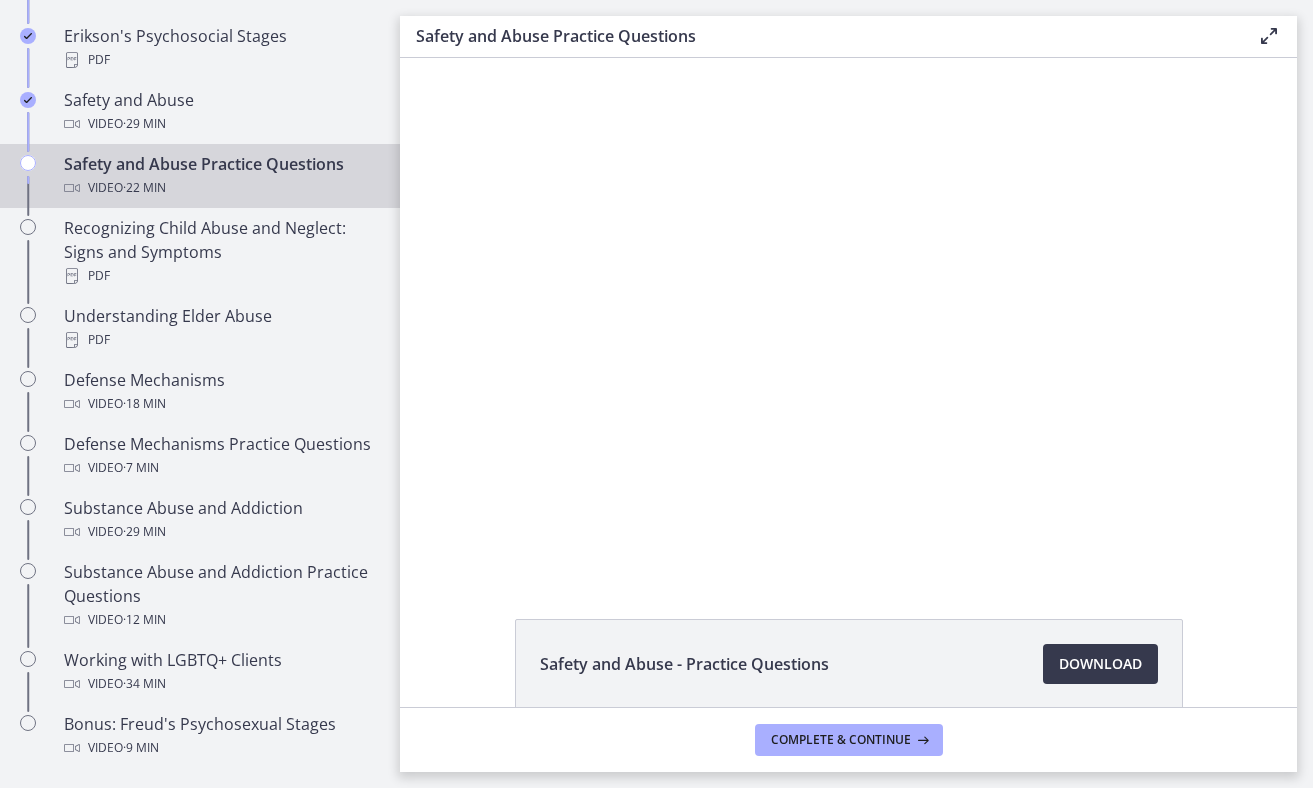scroll, scrollTop: 0, scrollLeft: 0, axis: both 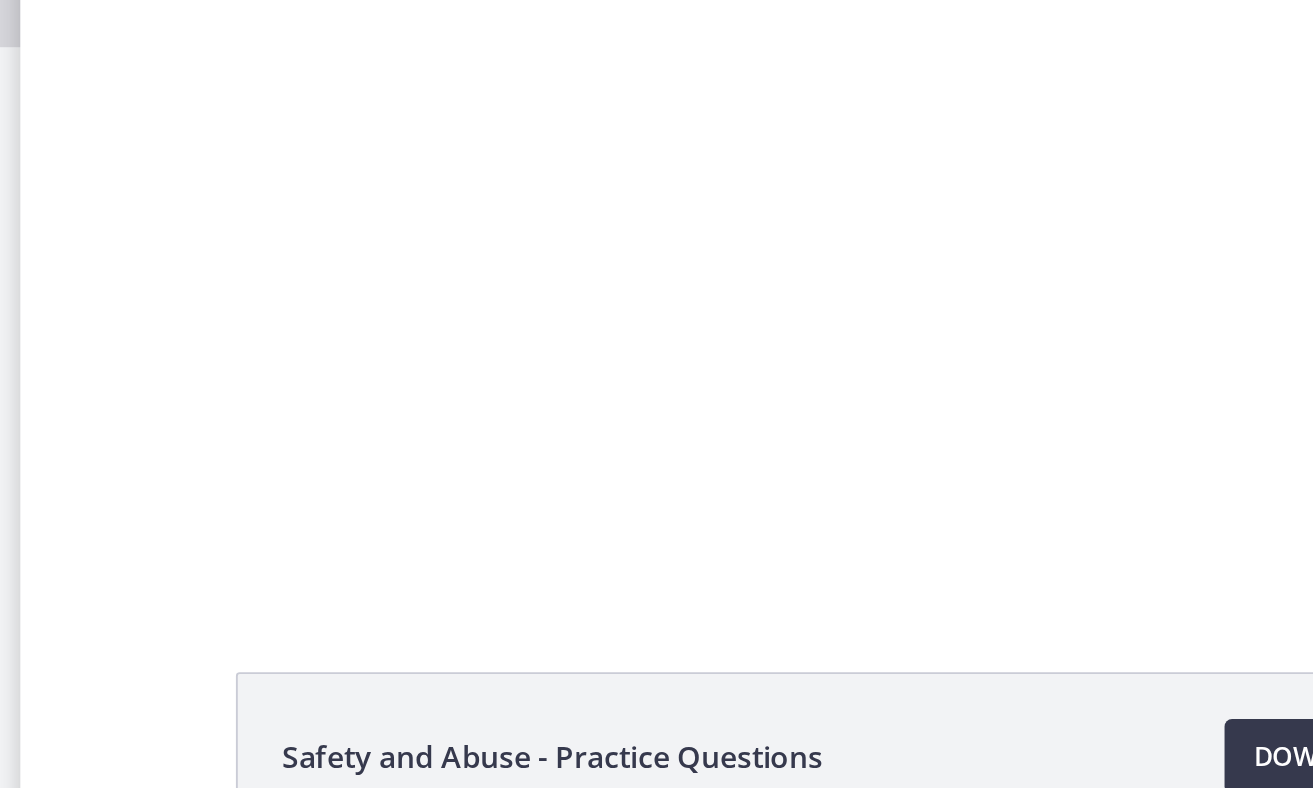 click at bounding box center (469, -15) 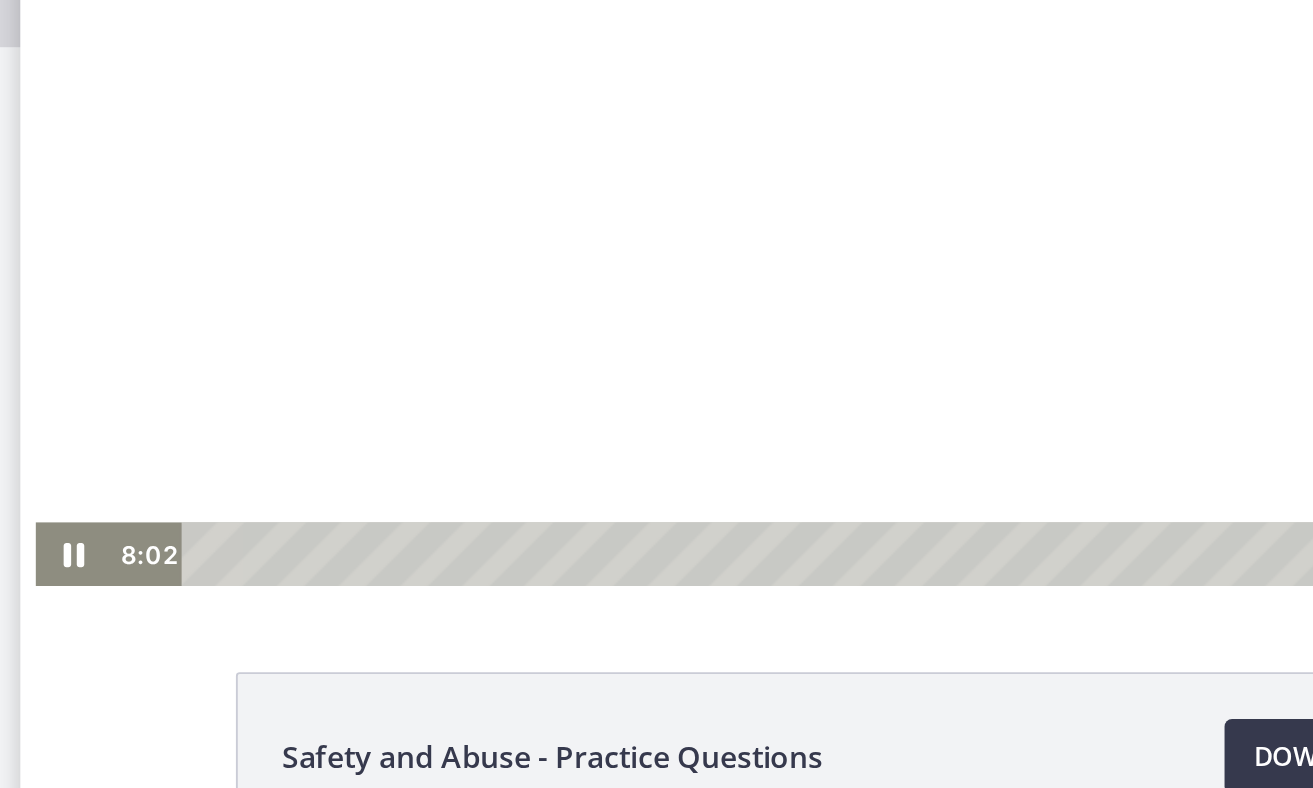 click at bounding box center (469, -15) 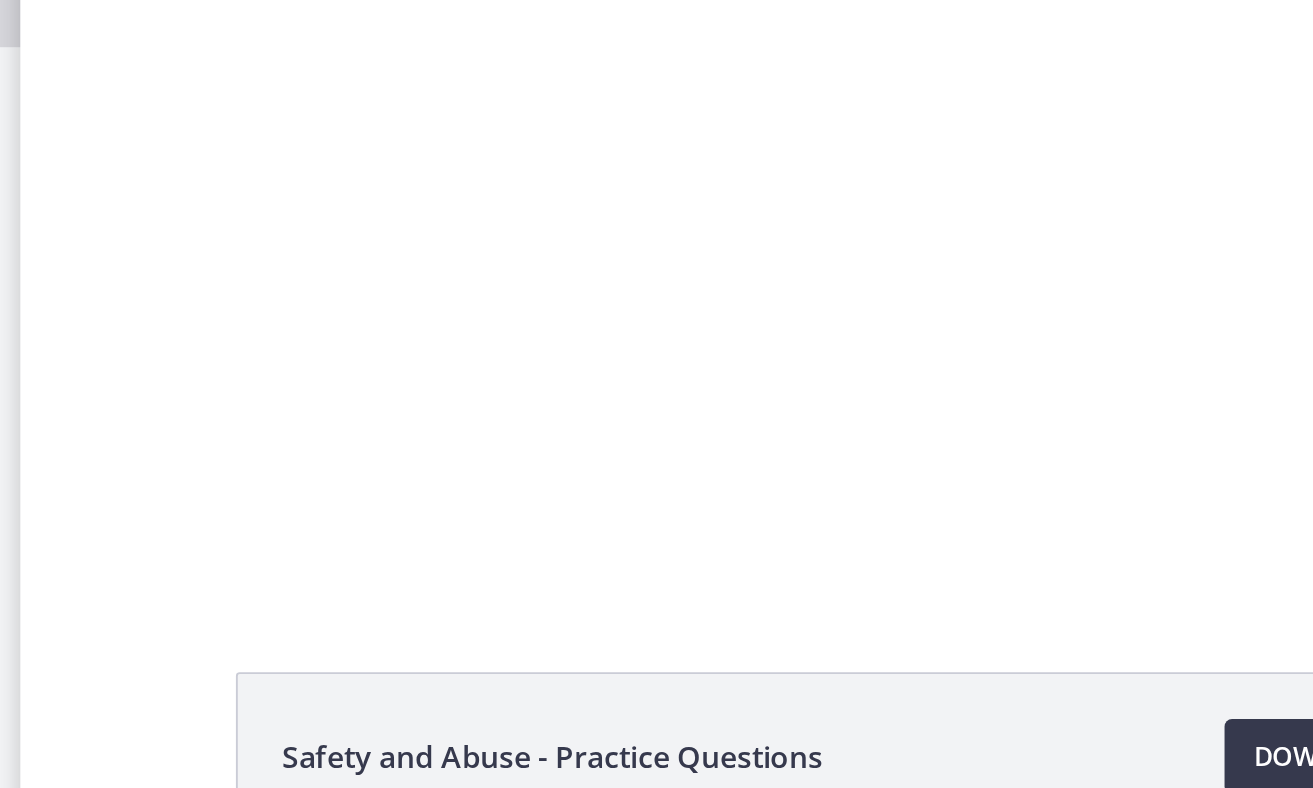 click at bounding box center [469, -15] 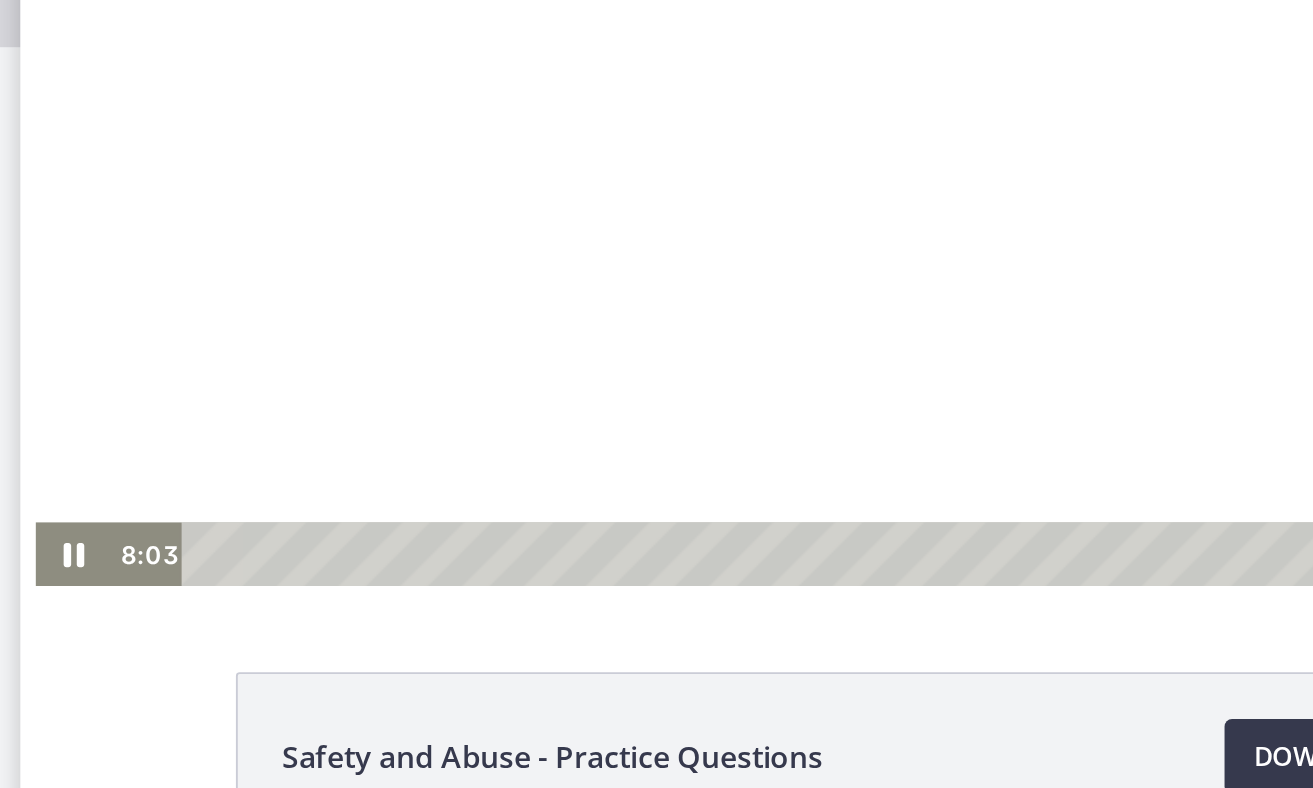 click at bounding box center [469, -15] 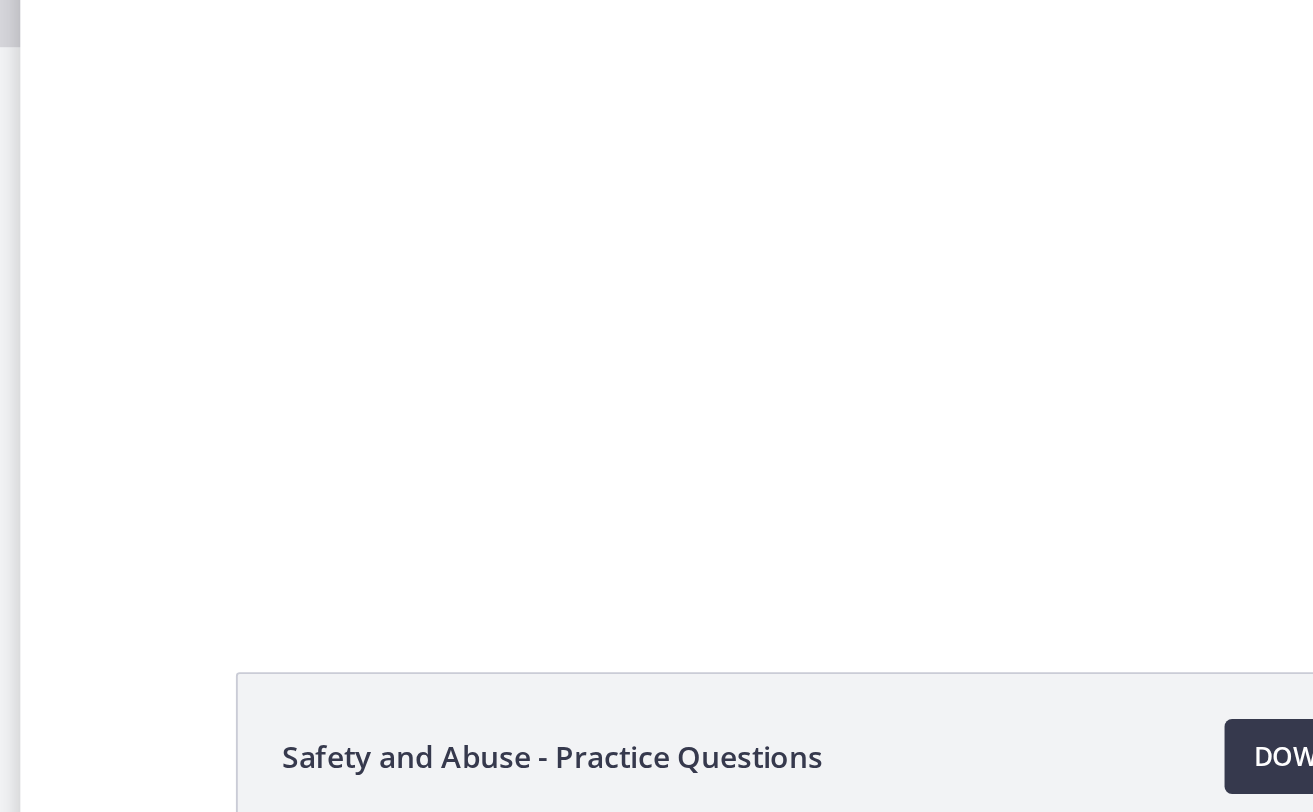 scroll, scrollTop: 0, scrollLeft: 0, axis: both 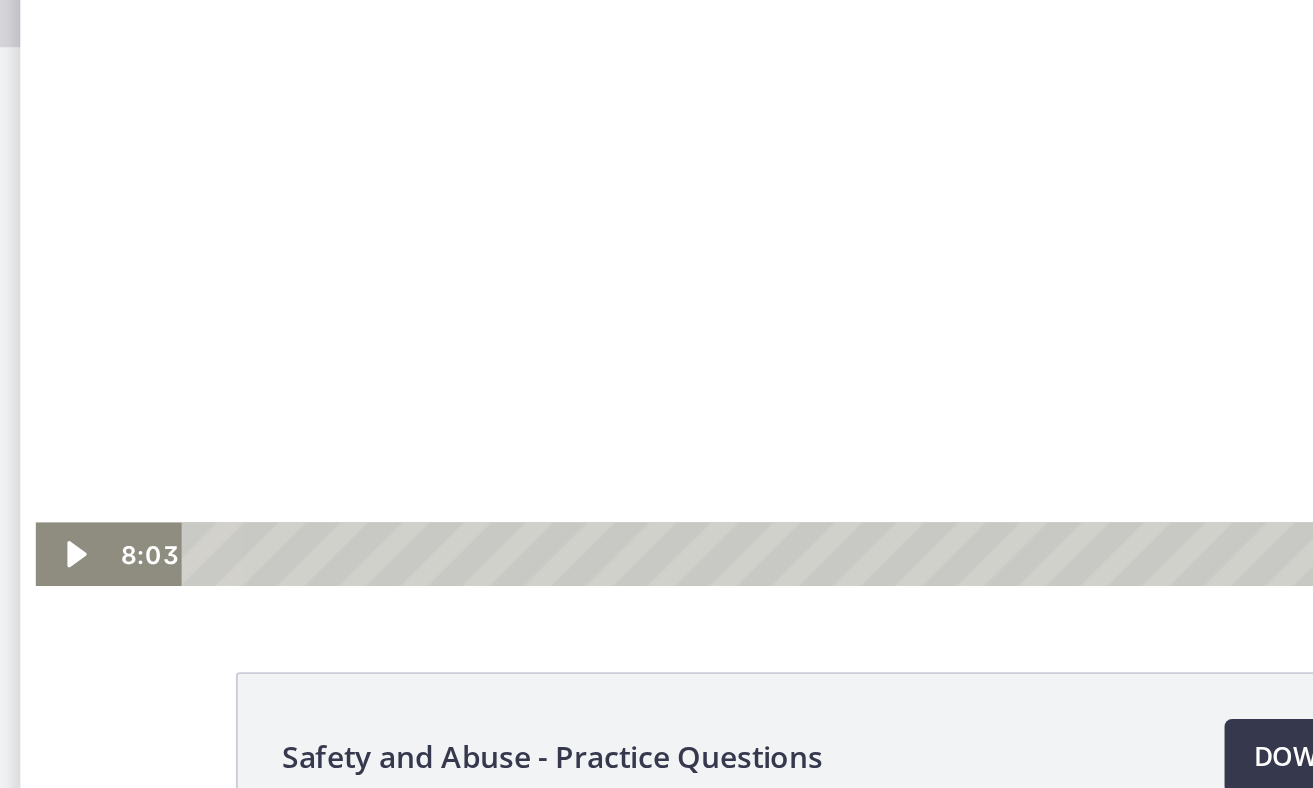 click 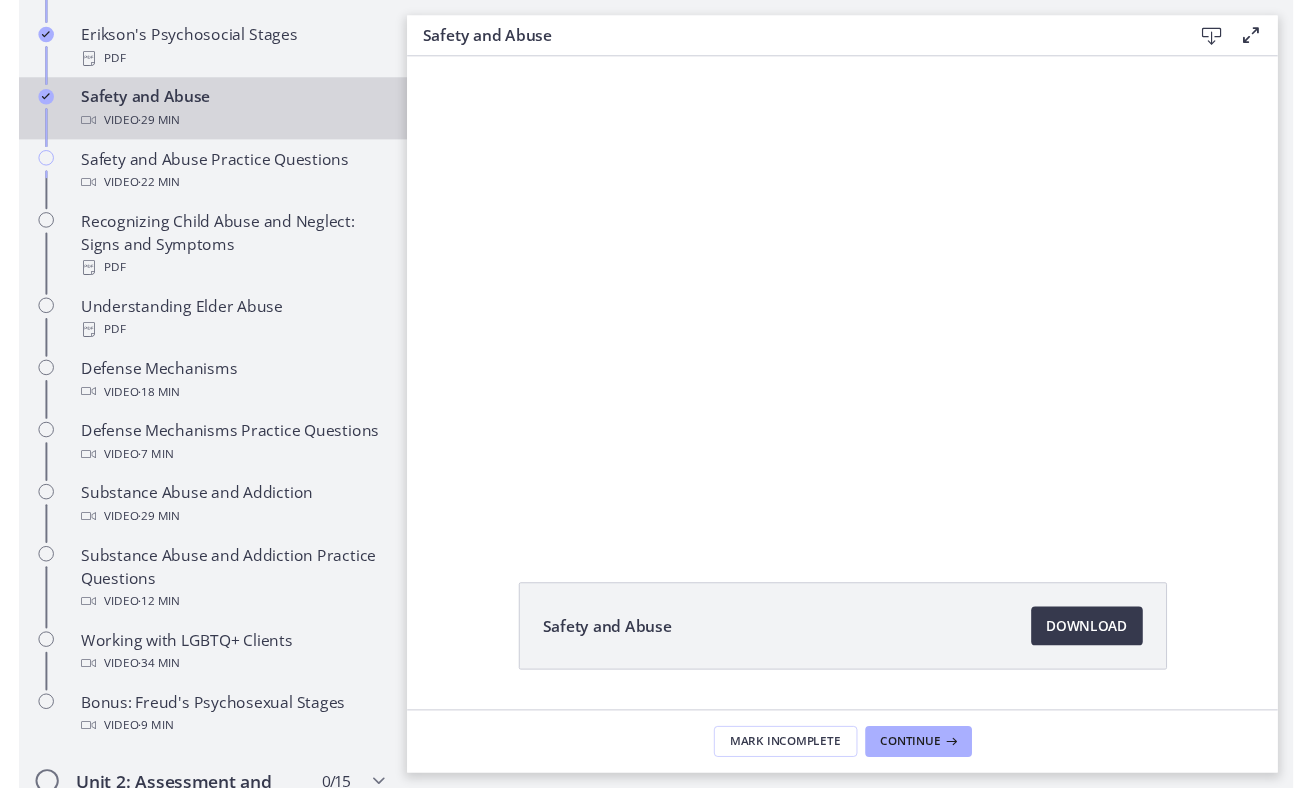 scroll, scrollTop: 0, scrollLeft: 0, axis: both 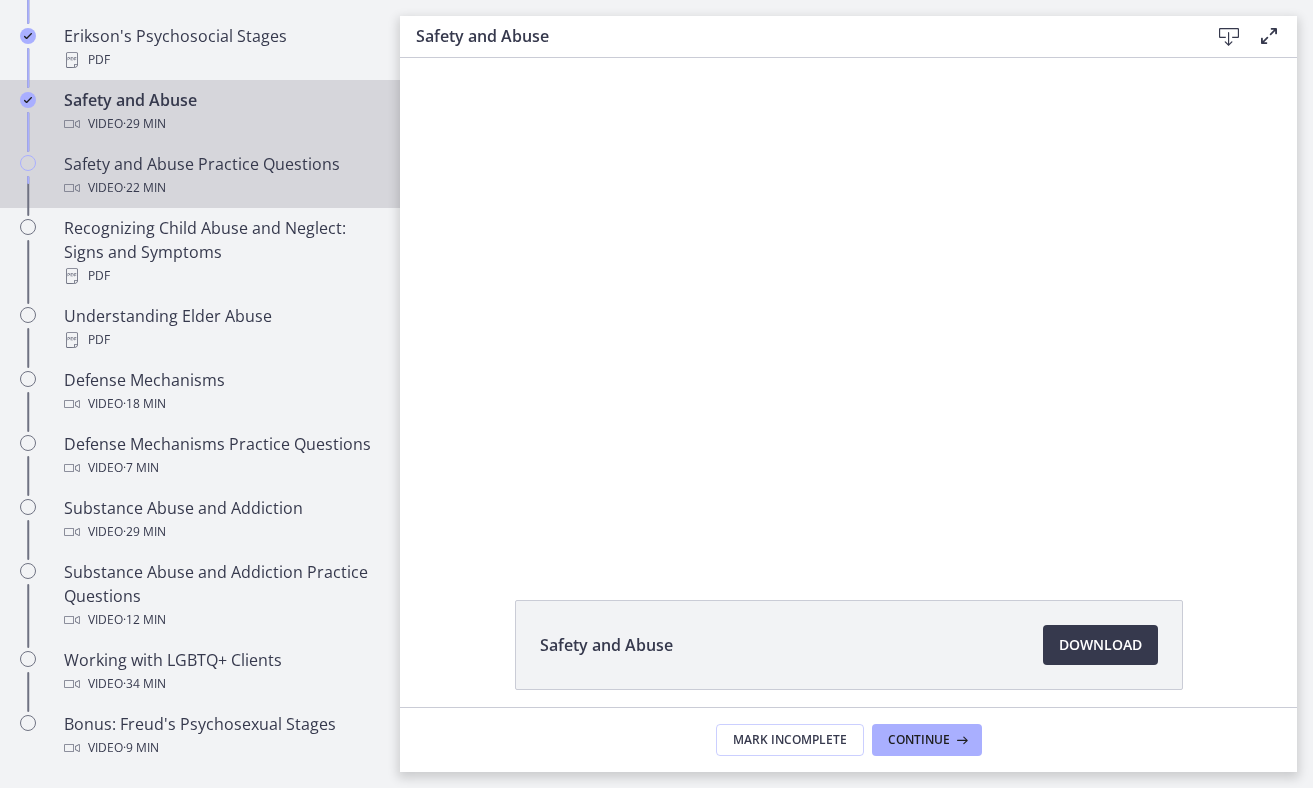 click on "Safety and Abuse Practice Questions
Video
·  22 min" at bounding box center (220, 176) 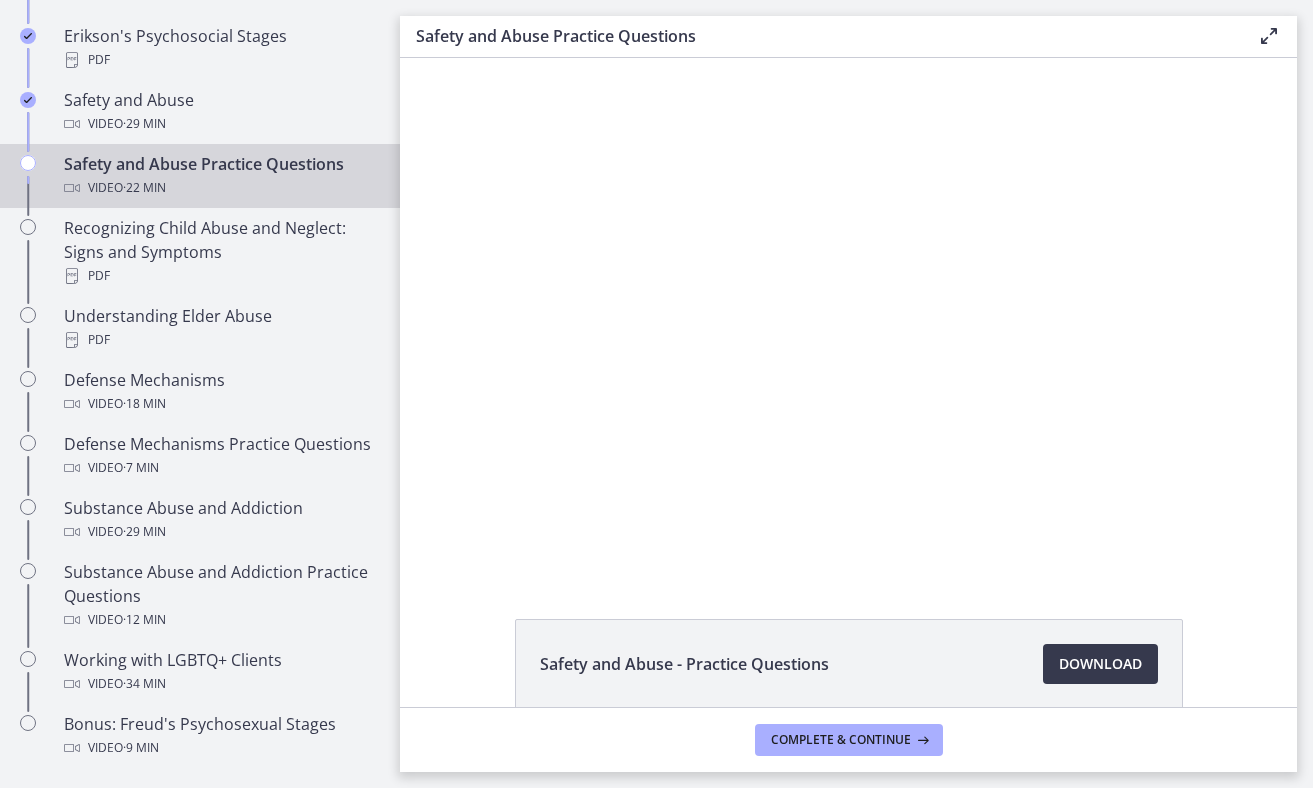 scroll, scrollTop: 0, scrollLeft: 0, axis: both 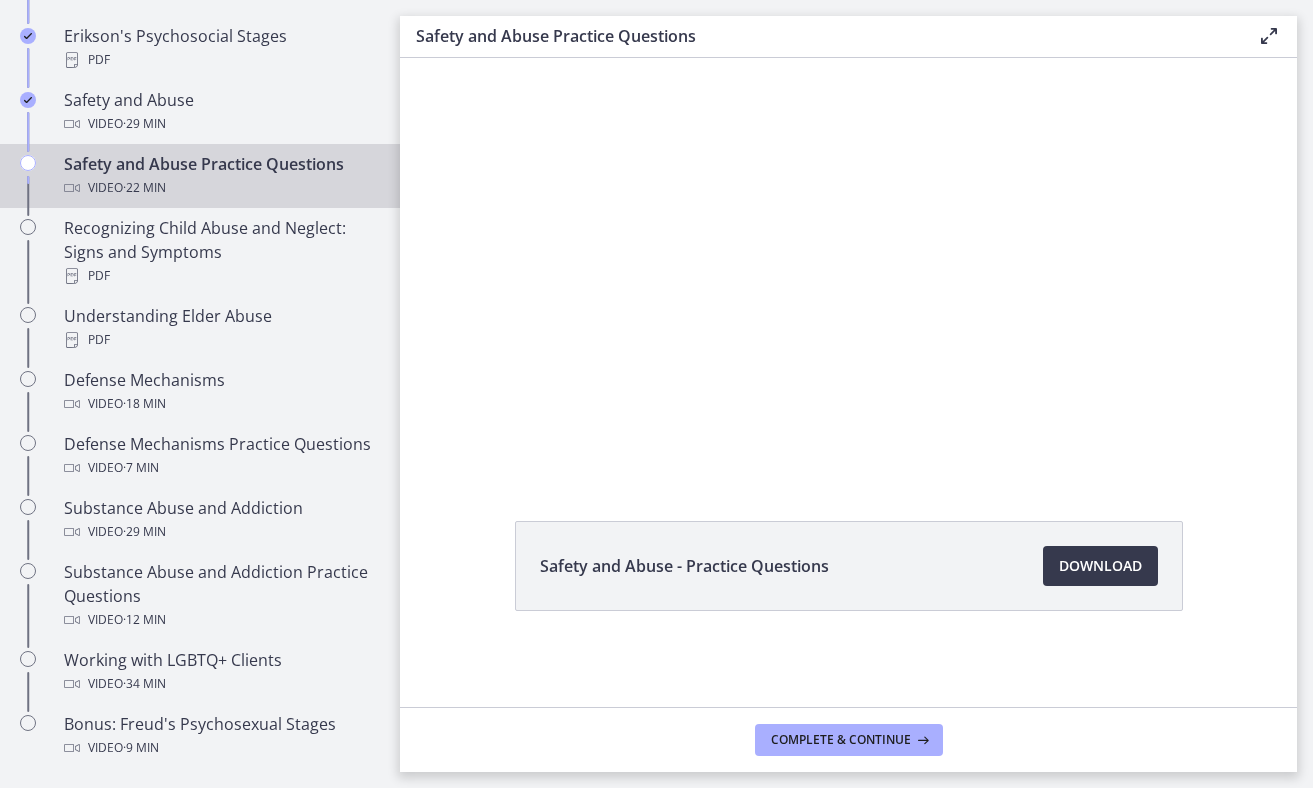click on "Safety and Abuse Practice Questions
Video
·  22 min" at bounding box center (220, 176) 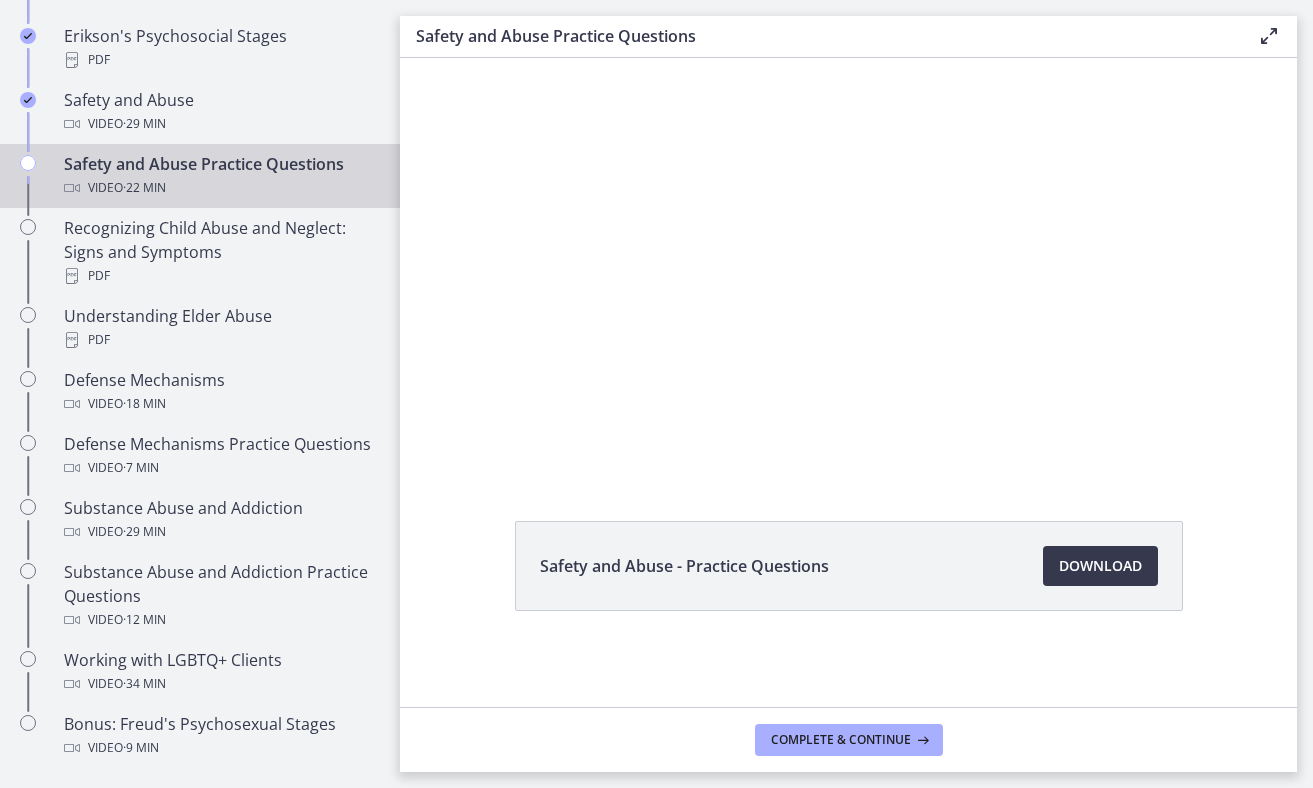 click on "Safety and Abuse - Practice Questions
Download
Opens in a new window" at bounding box center (848, 614) 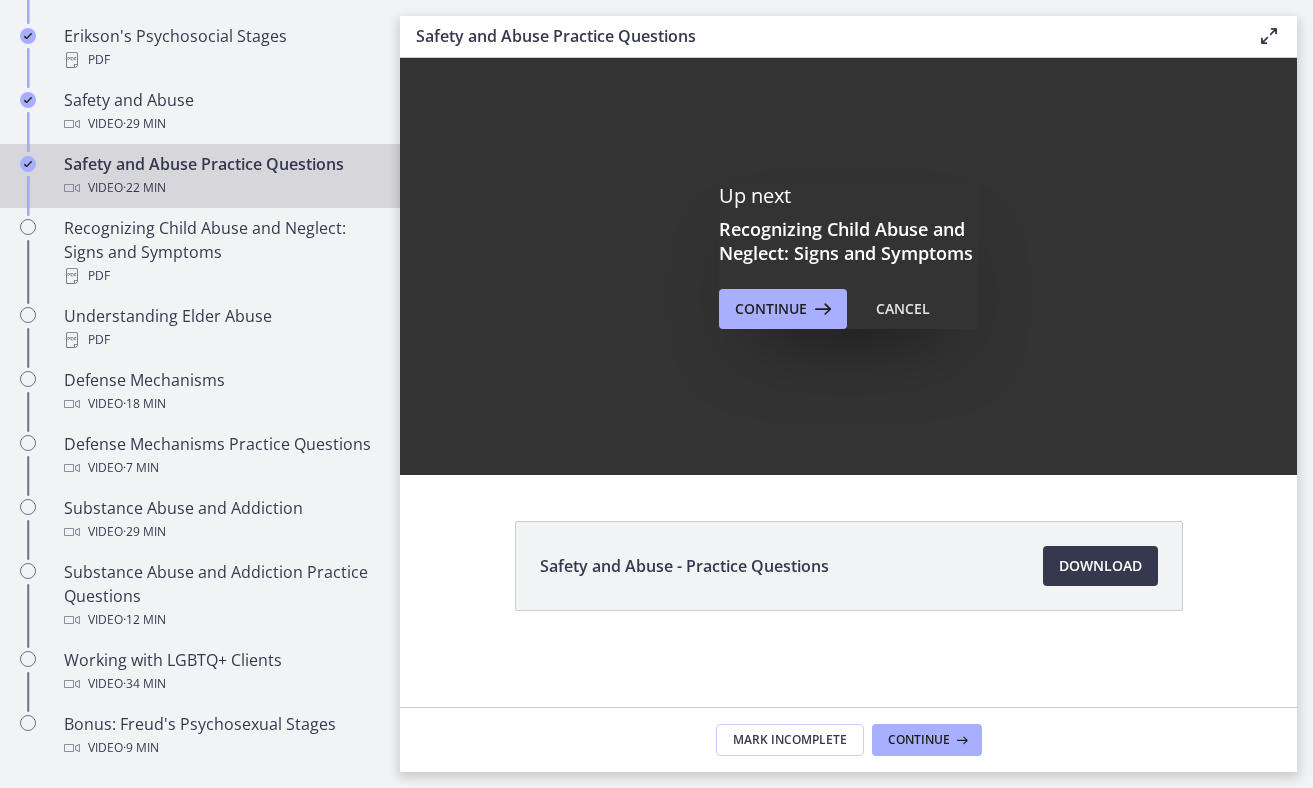 scroll, scrollTop: 0, scrollLeft: 0, axis: both 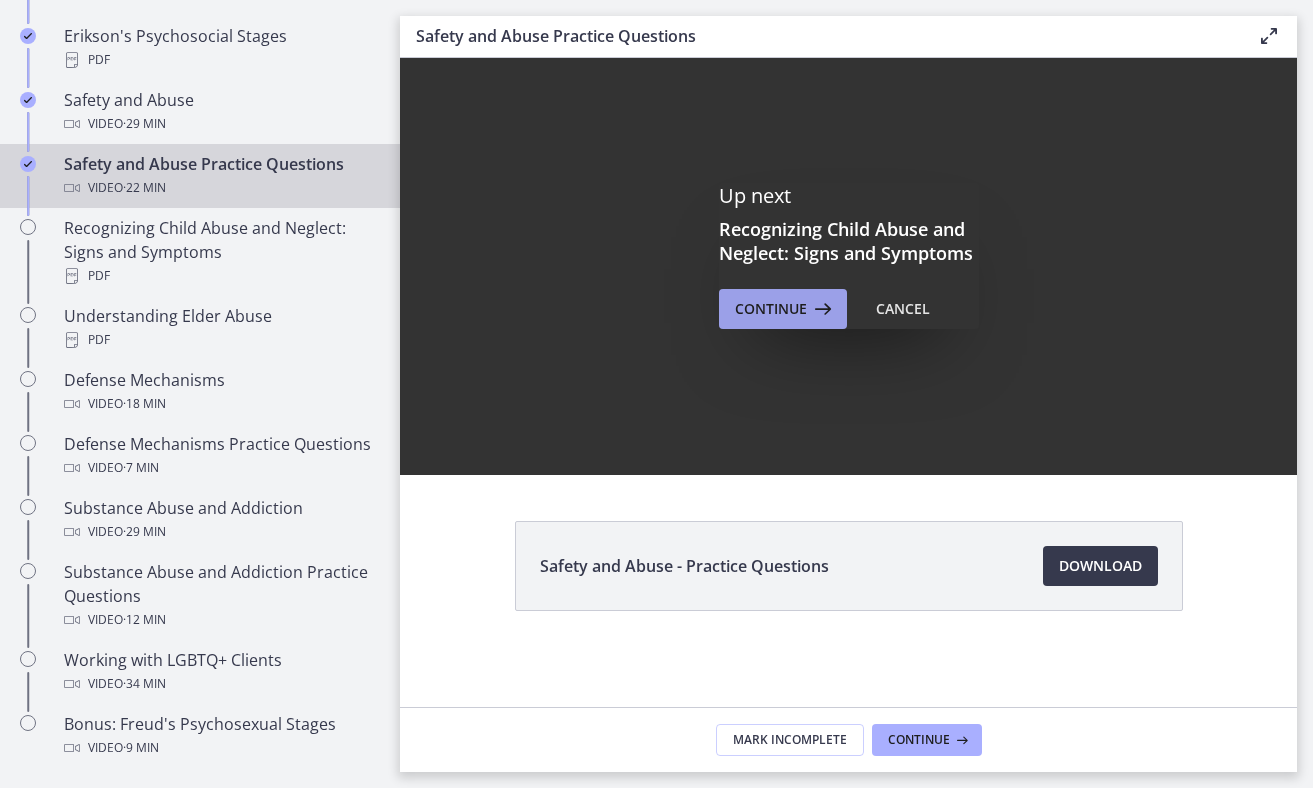 click on "Continue" at bounding box center [771, 309] 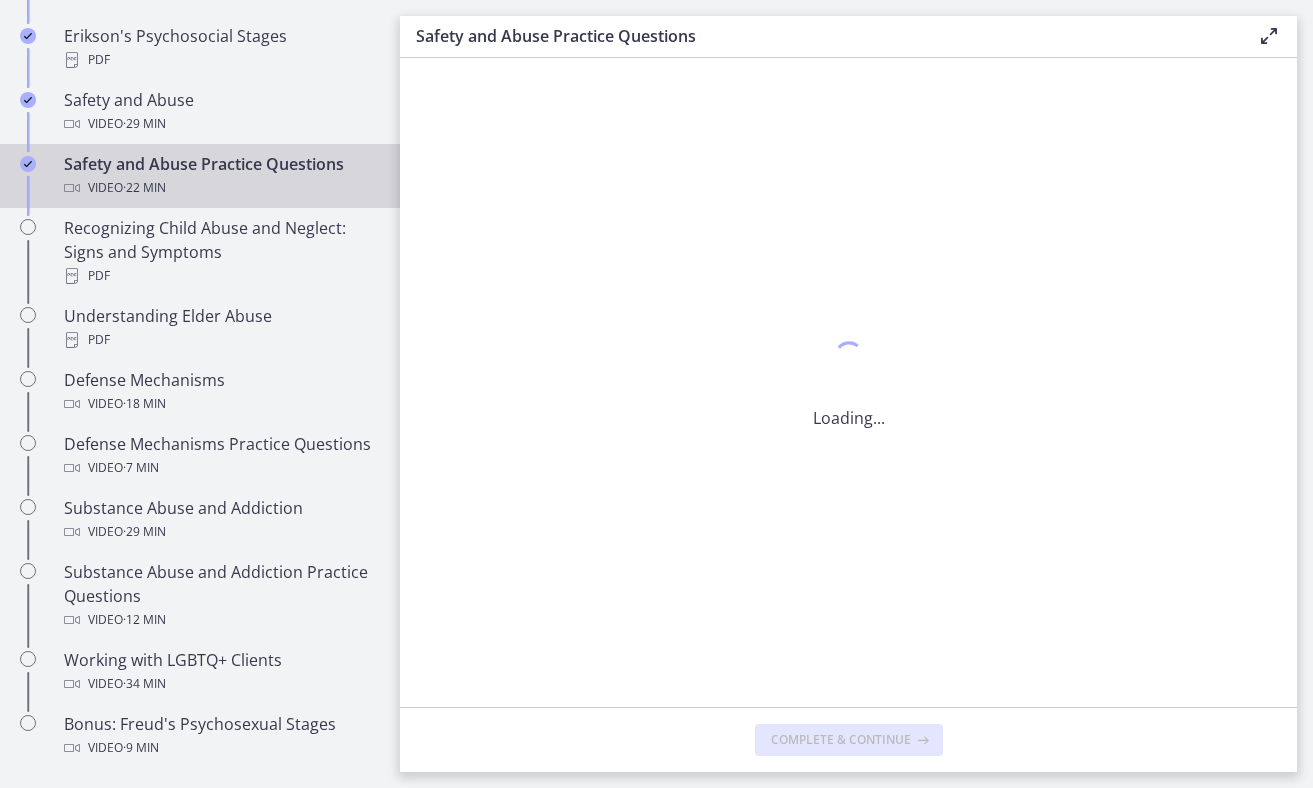 scroll, scrollTop: 0, scrollLeft: 0, axis: both 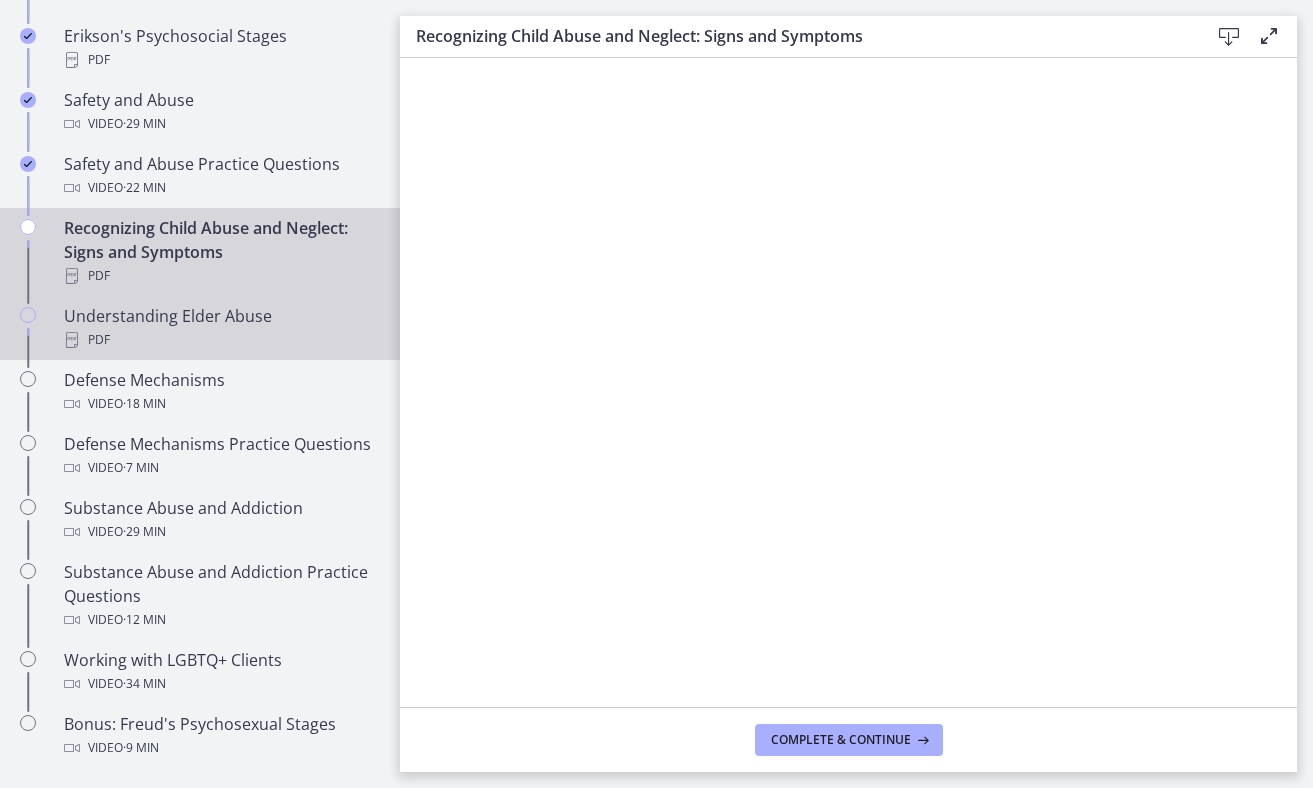 click on "Understanding Elder Abuse
PDF" at bounding box center (220, 328) 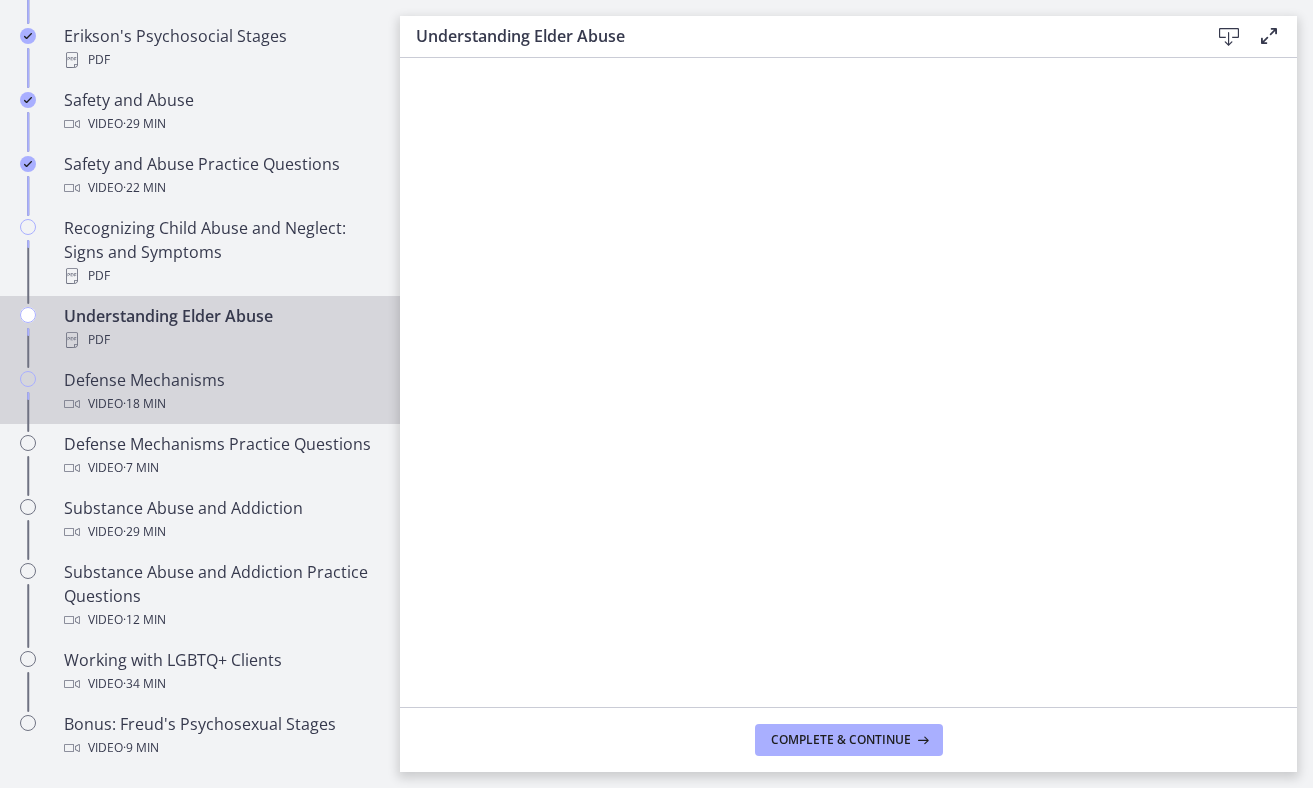 click on "Video
·  18 min" at bounding box center [220, 404] 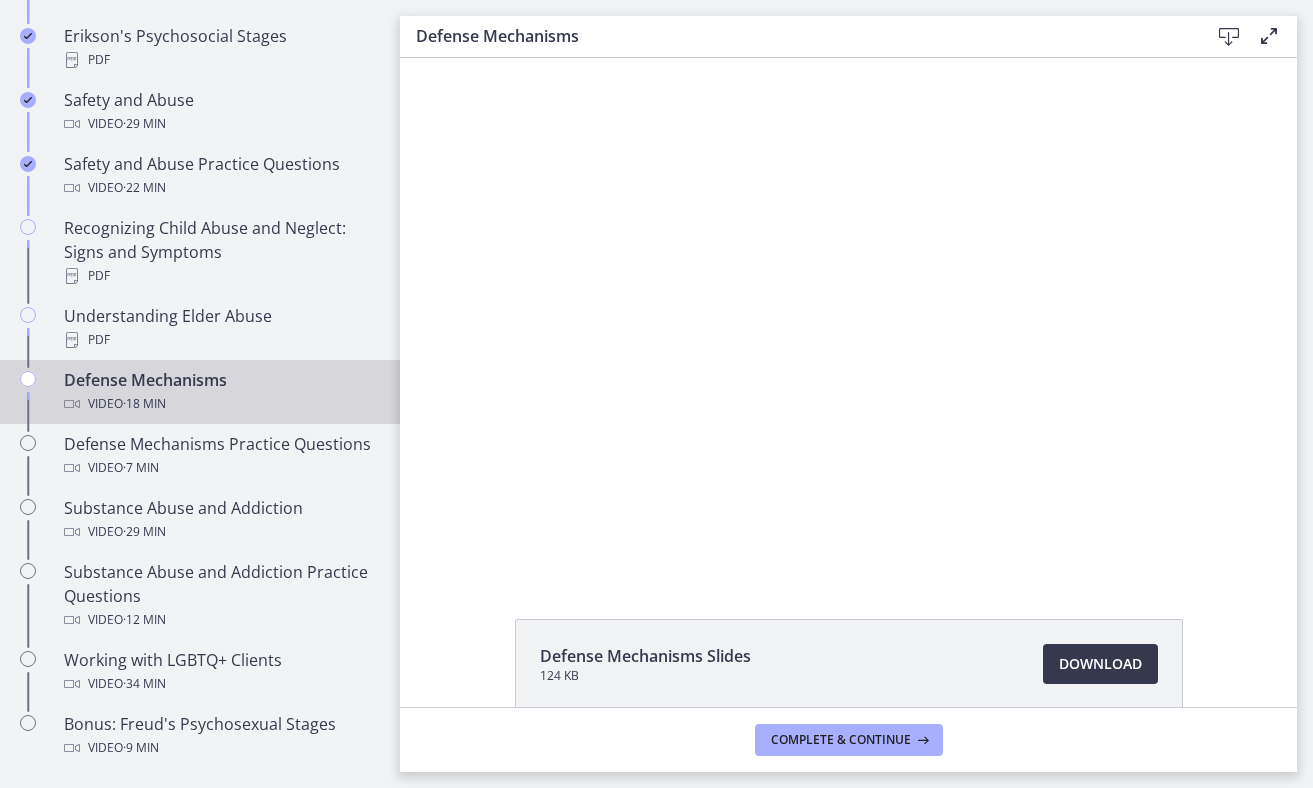 scroll, scrollTop: 0, scrollLeft: 0, axis: both 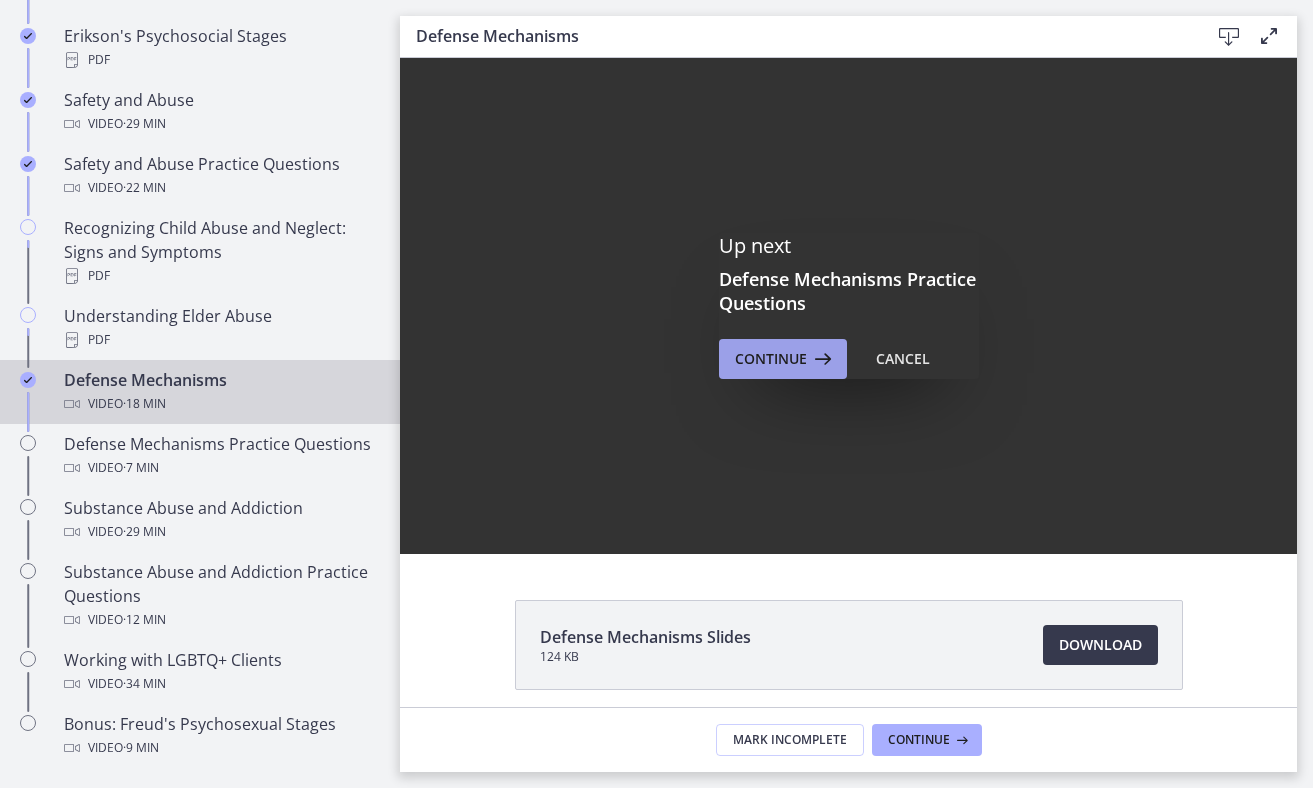 click on "Continue" at bounding box center [771, 359] 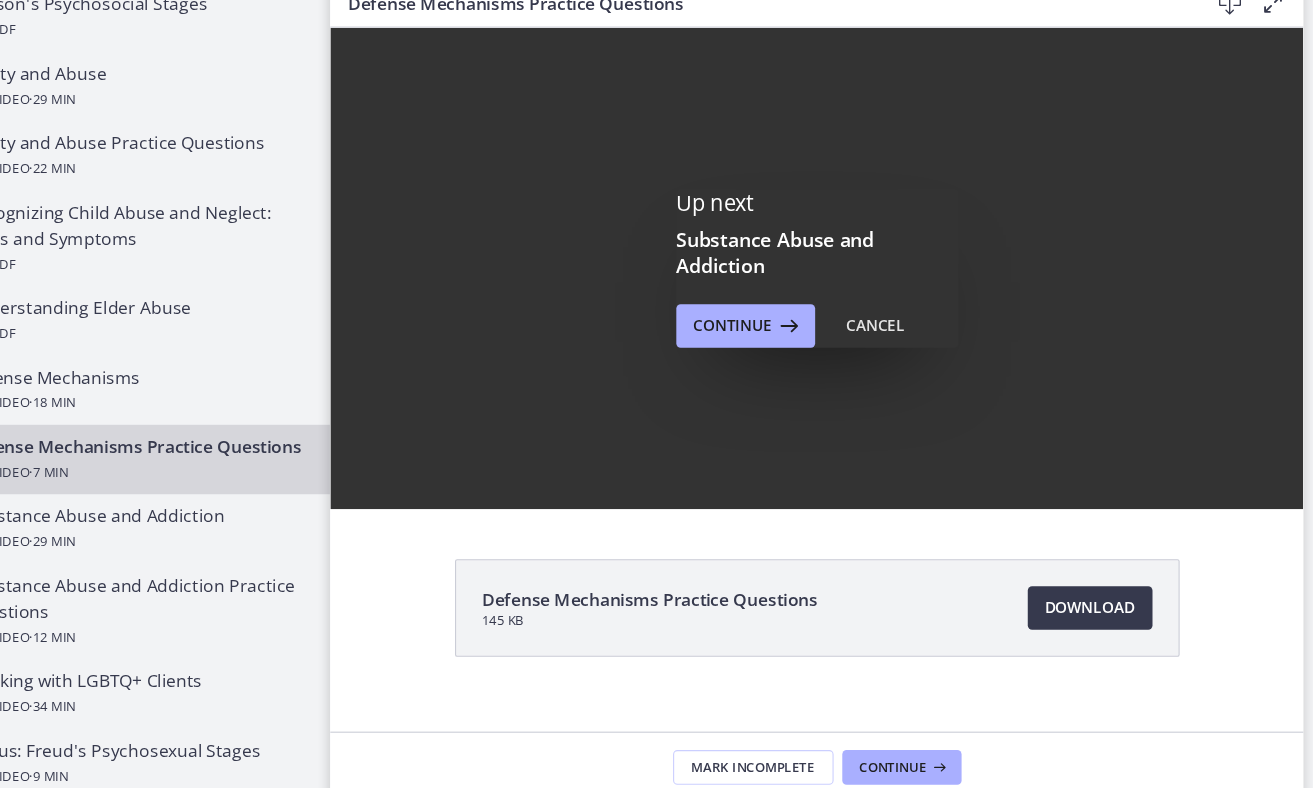 scroll, scrollTop: 0, scrollLeft: 0, axis: both 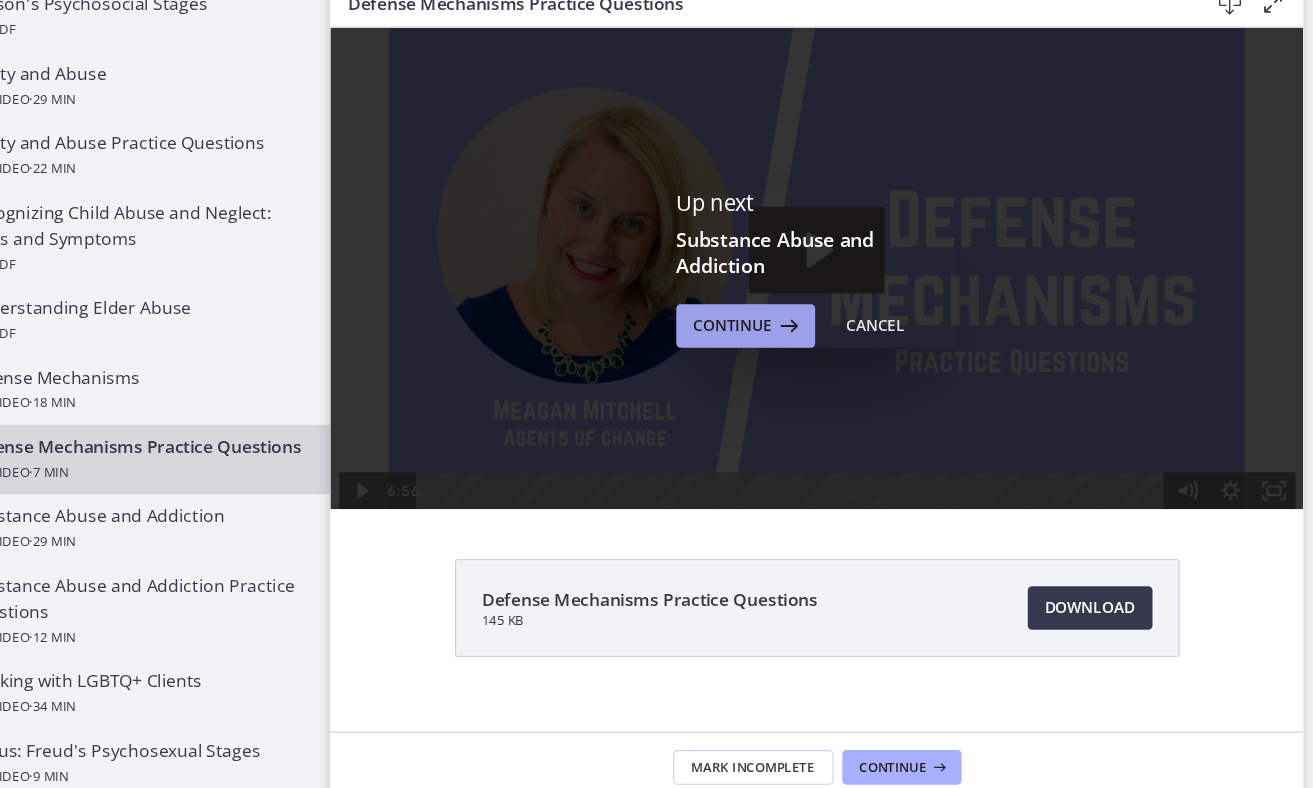 click on "Continue" at bounding box center [771, 333] 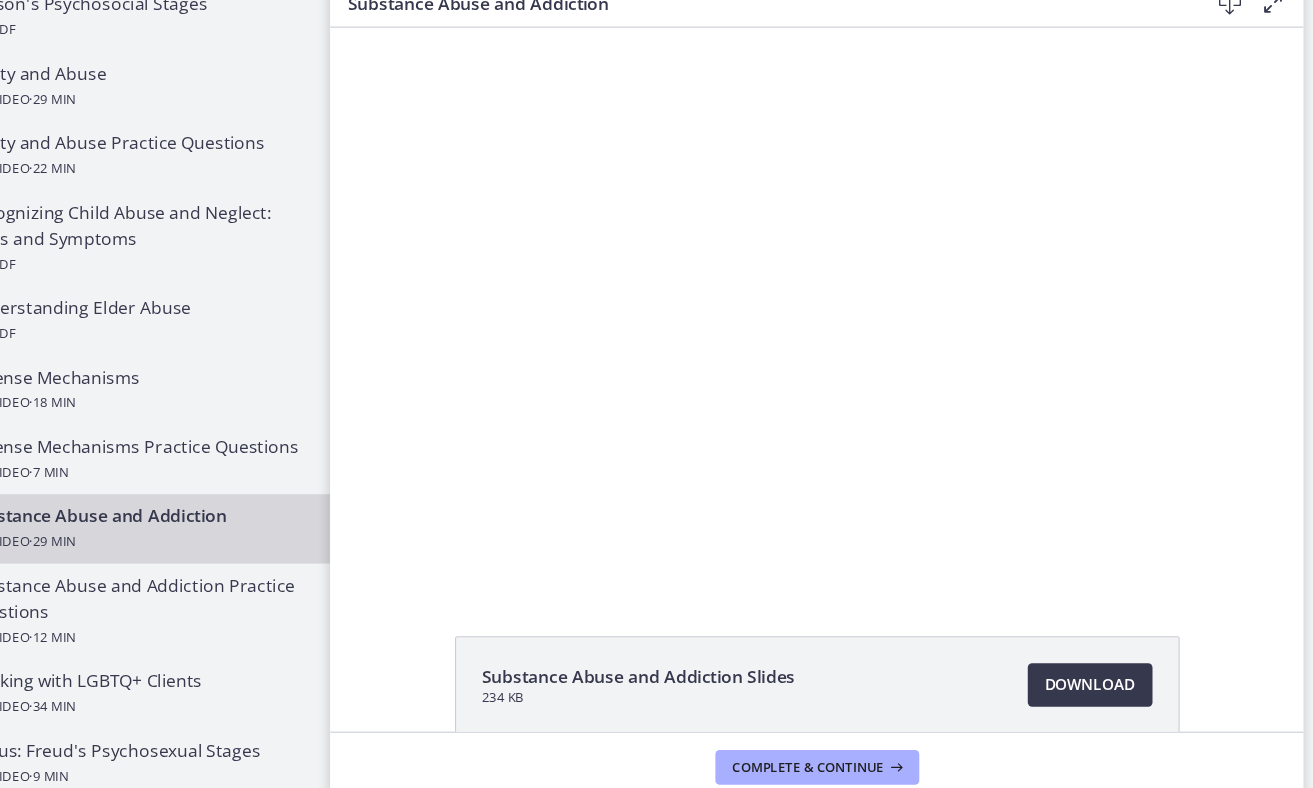 scroll, scrollTop: 0, scrollLeft: 0, axis: both 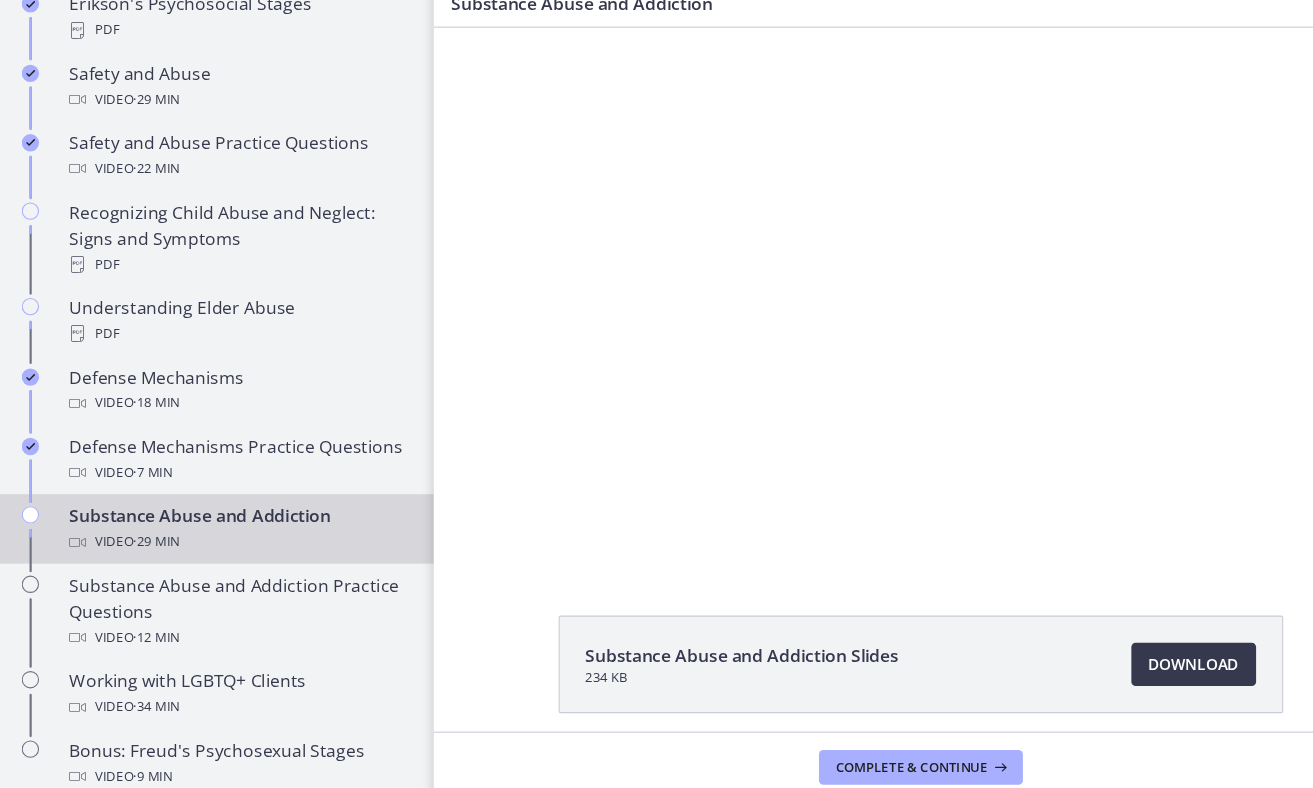 click at bounding box center (882, 275) 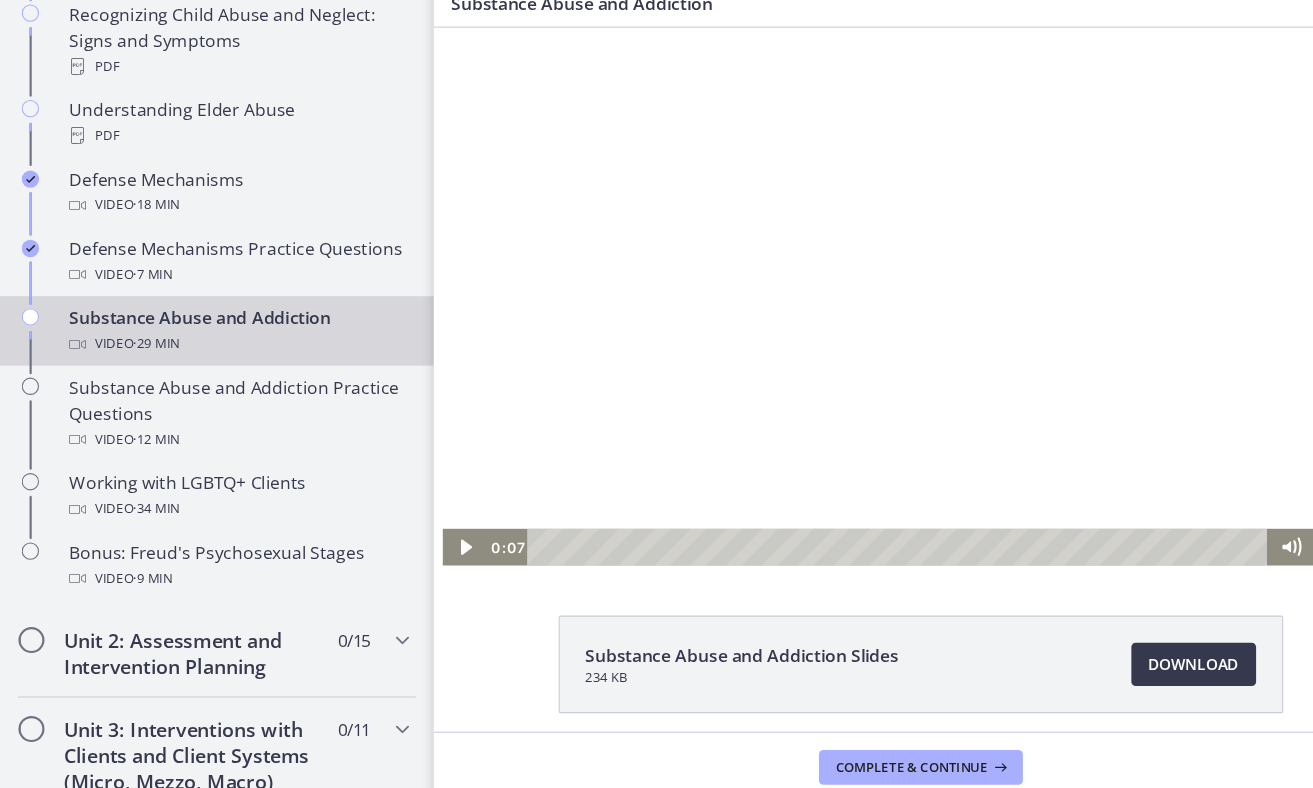 scroll, scrollTop: 1008, scrollLeft: 0, axis: vertical 